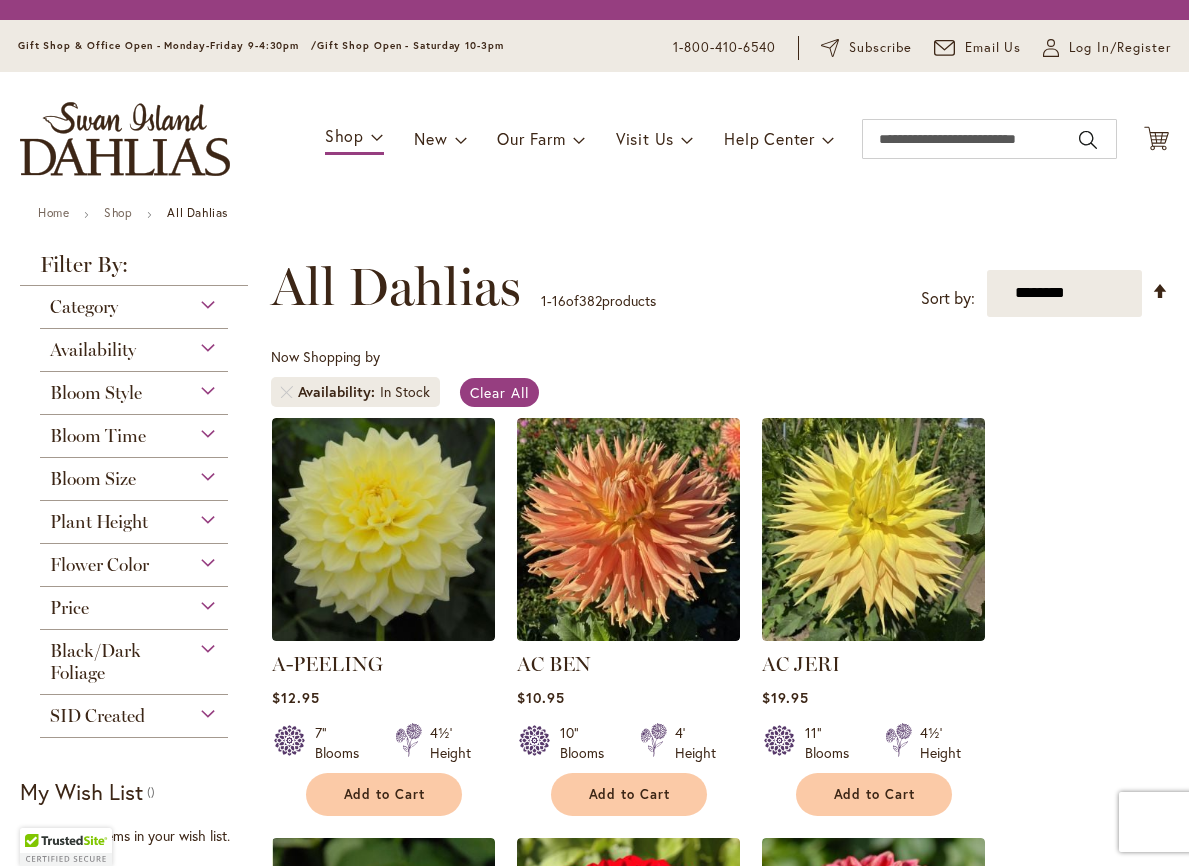 scroll, scrollTop: 0, scrollLeft: 0, axis: both 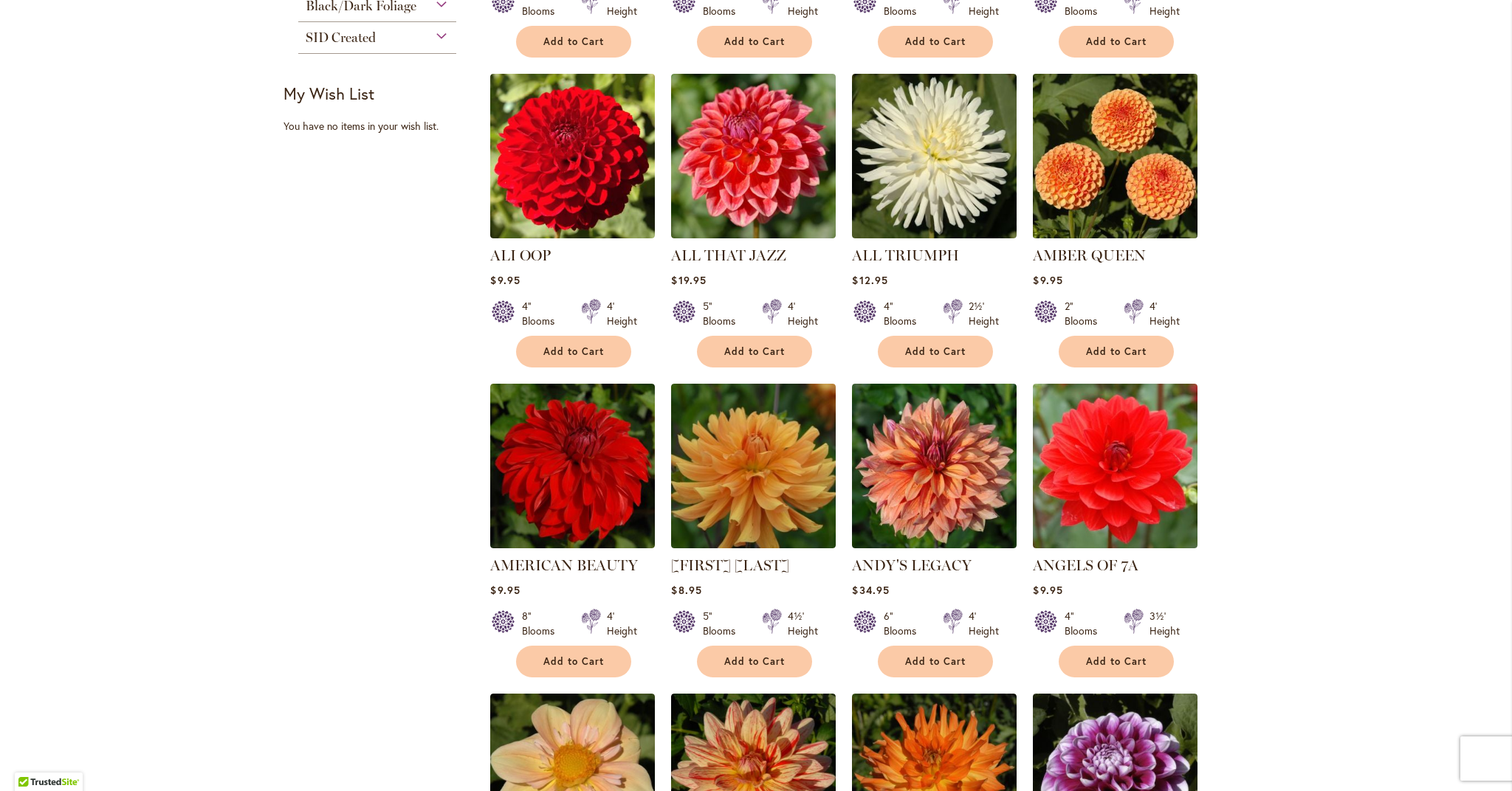 click at bounding box center [1116, 156] 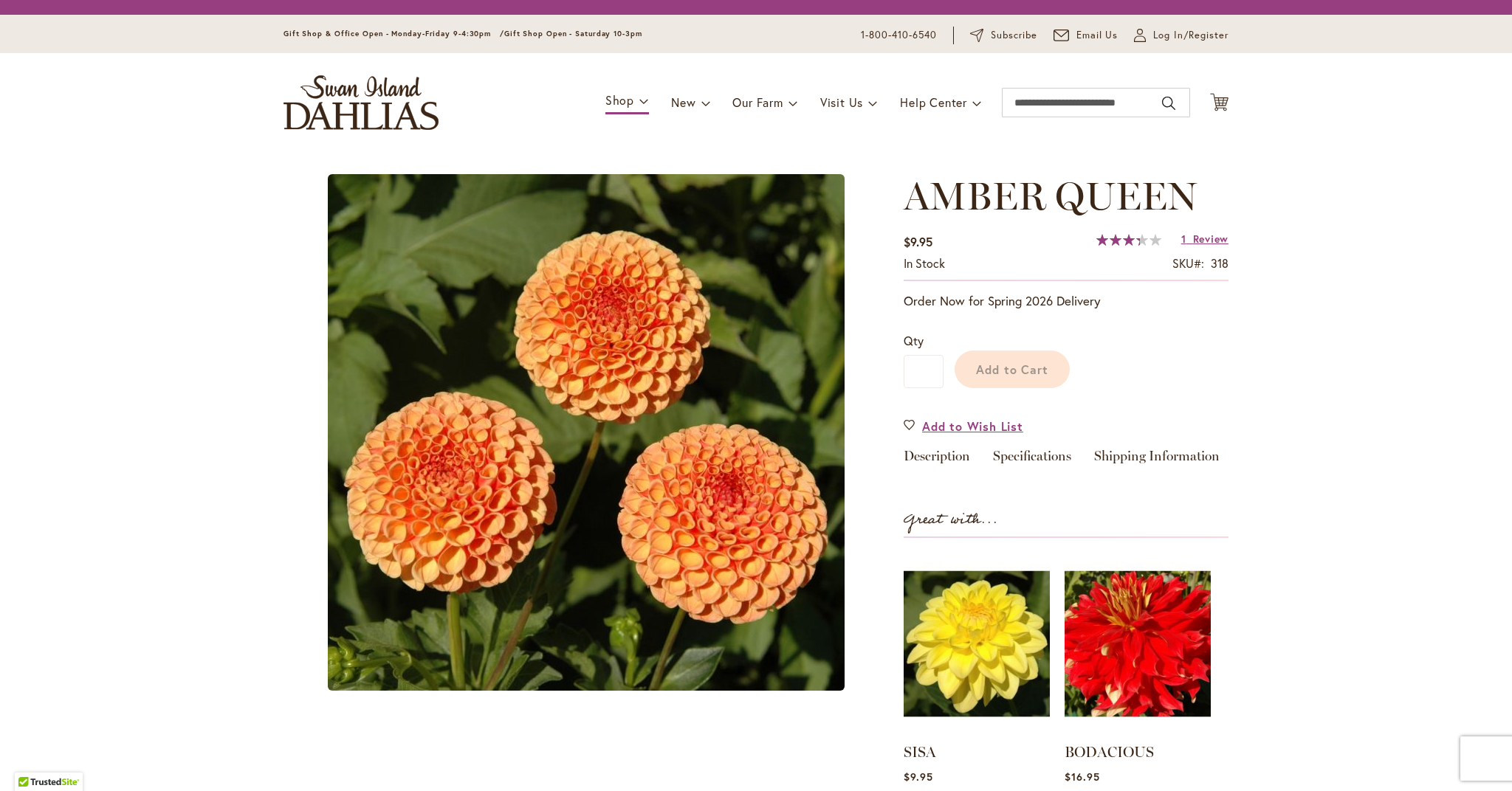 scroll, scrollTop: 0, scrollLeft: 0, axis: both 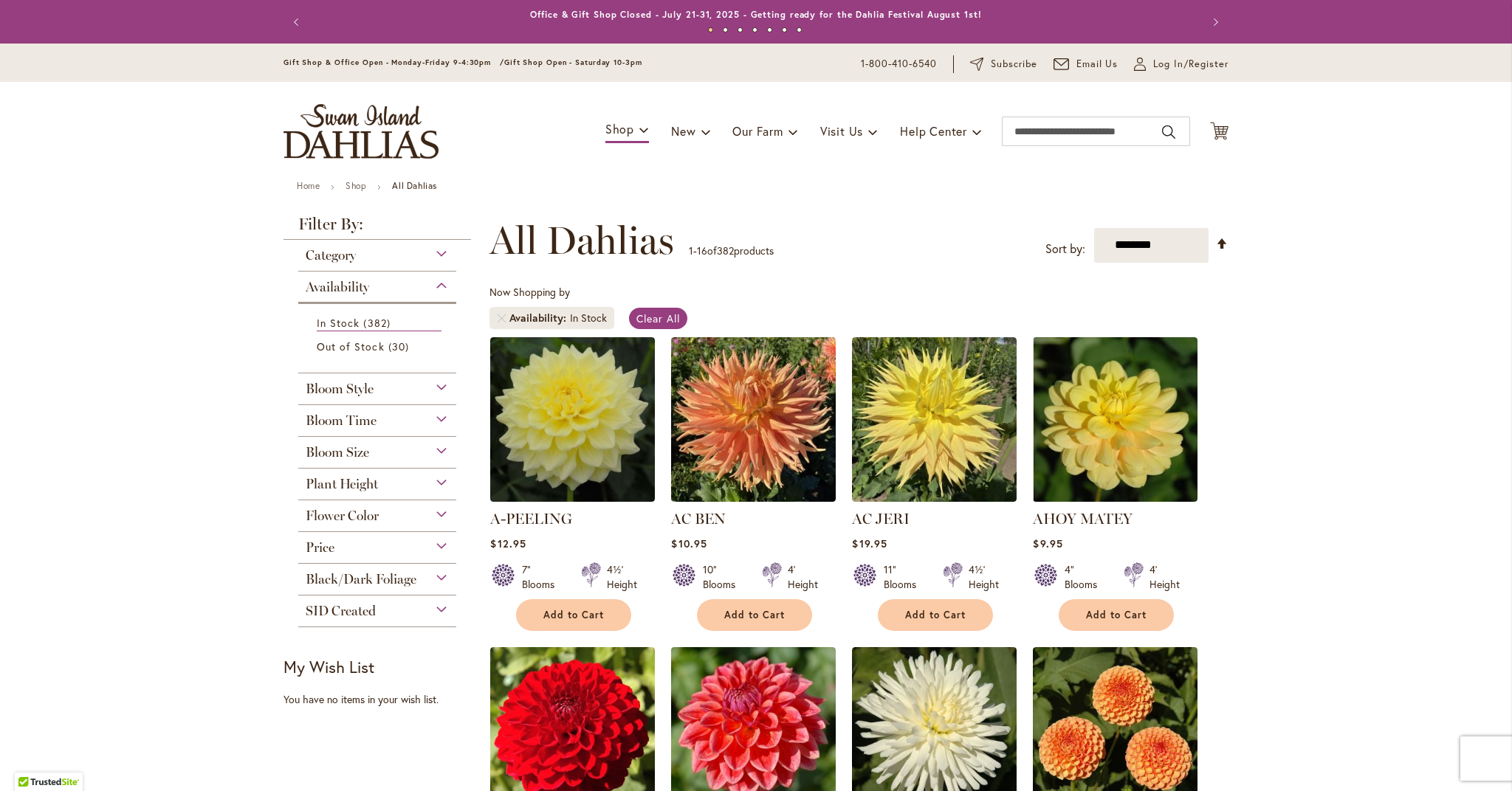 click on "Bloom Style" at bounding box center [377, 385] 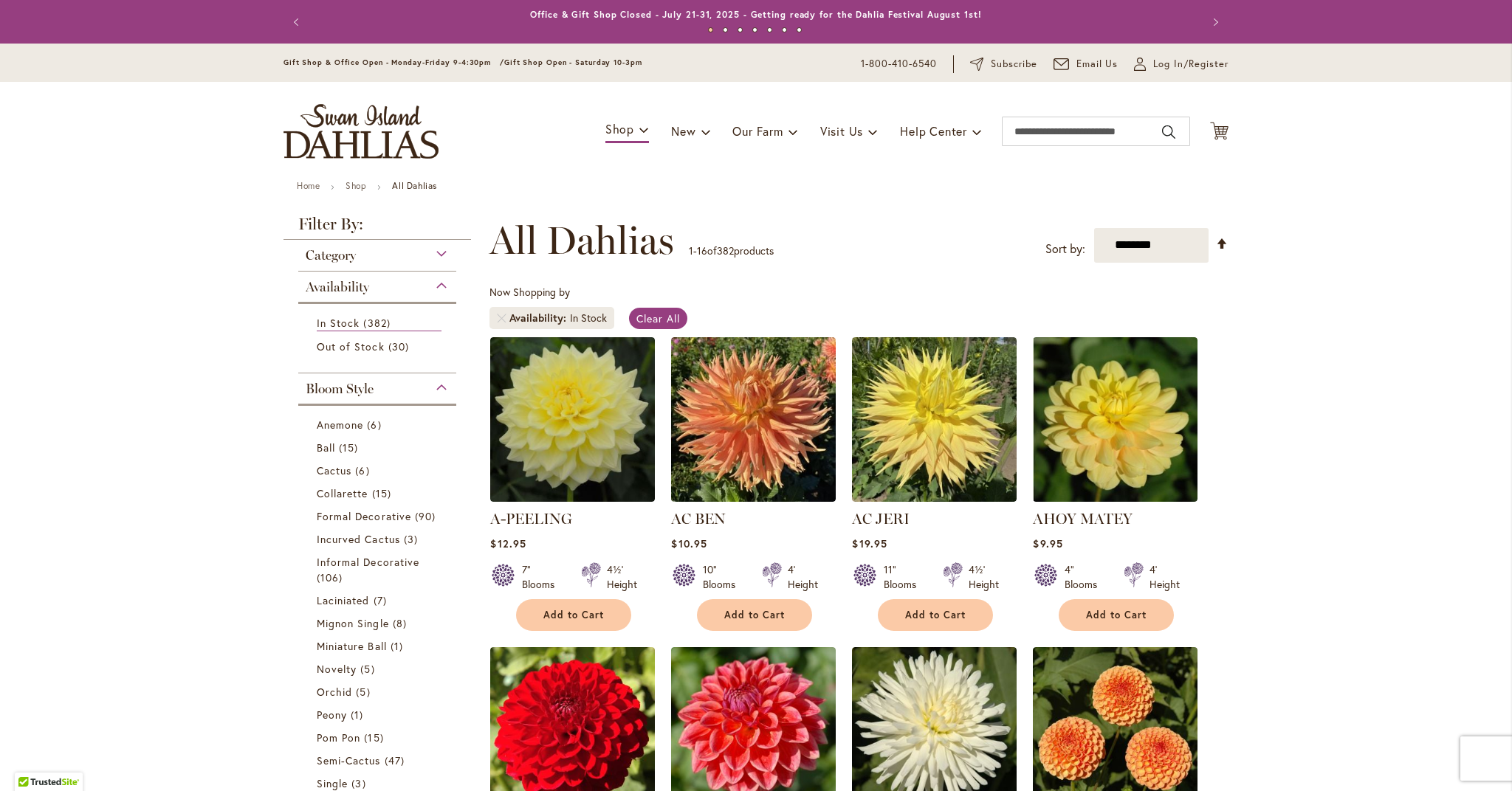 scroll, scrollTop: 373, scrollLeft: 0, axis: vertical 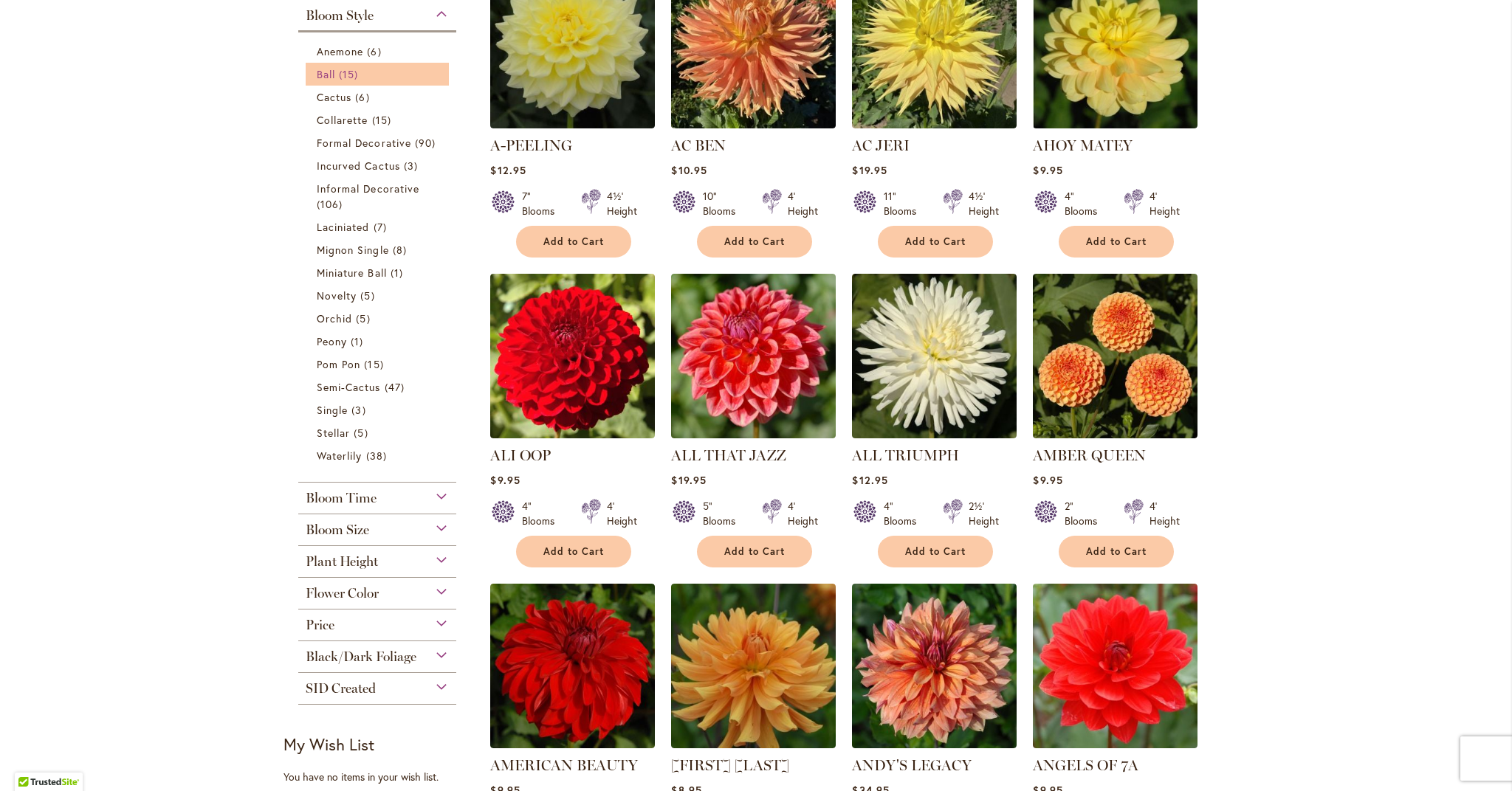 click on "Ball
15
items" at bounding box center [379, 74] 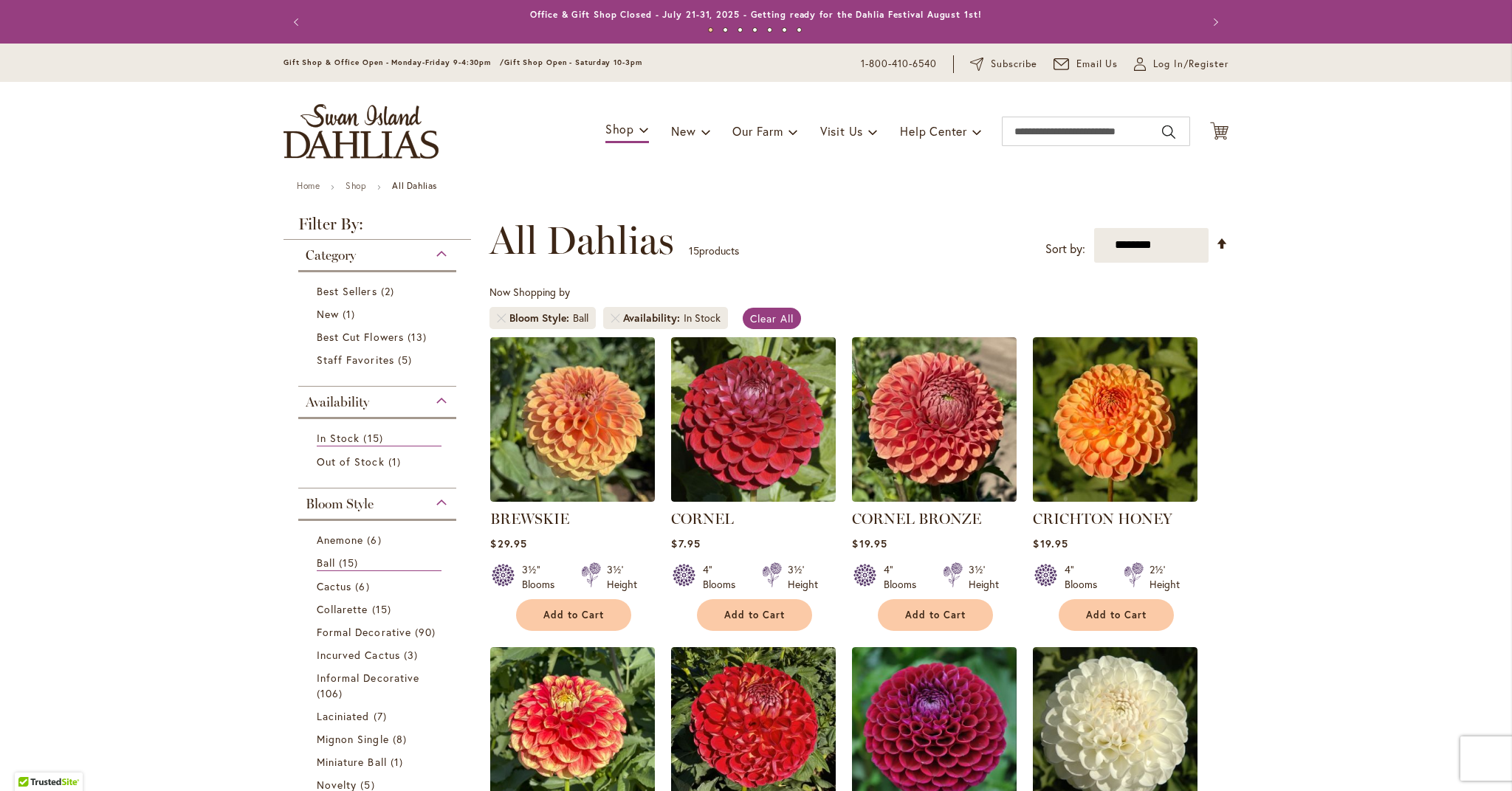 scroll, scrollTop: 0, scrollLeft: 0, axis: both 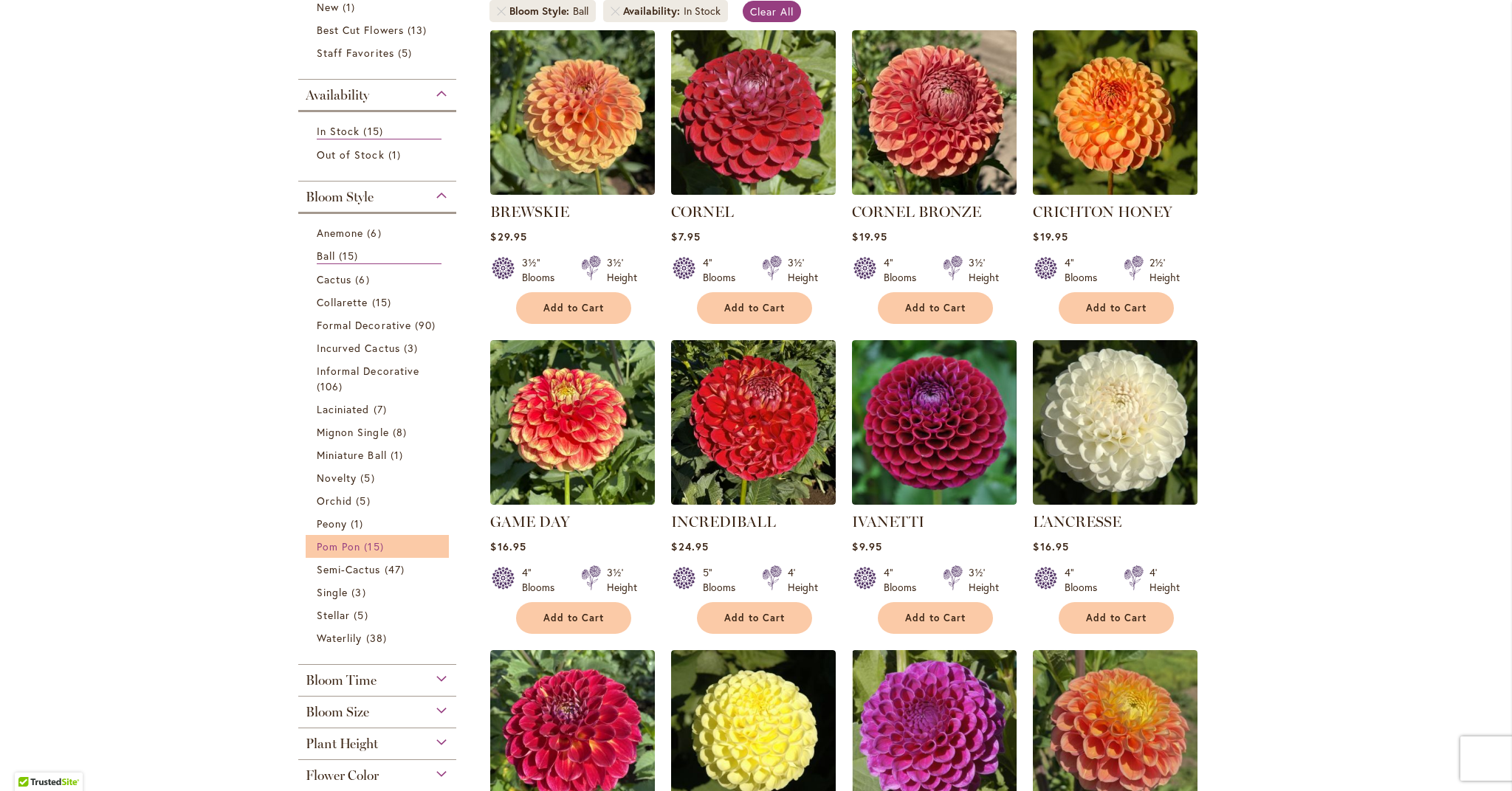 click on "Pom Pon" at bounding box center (338, 546) 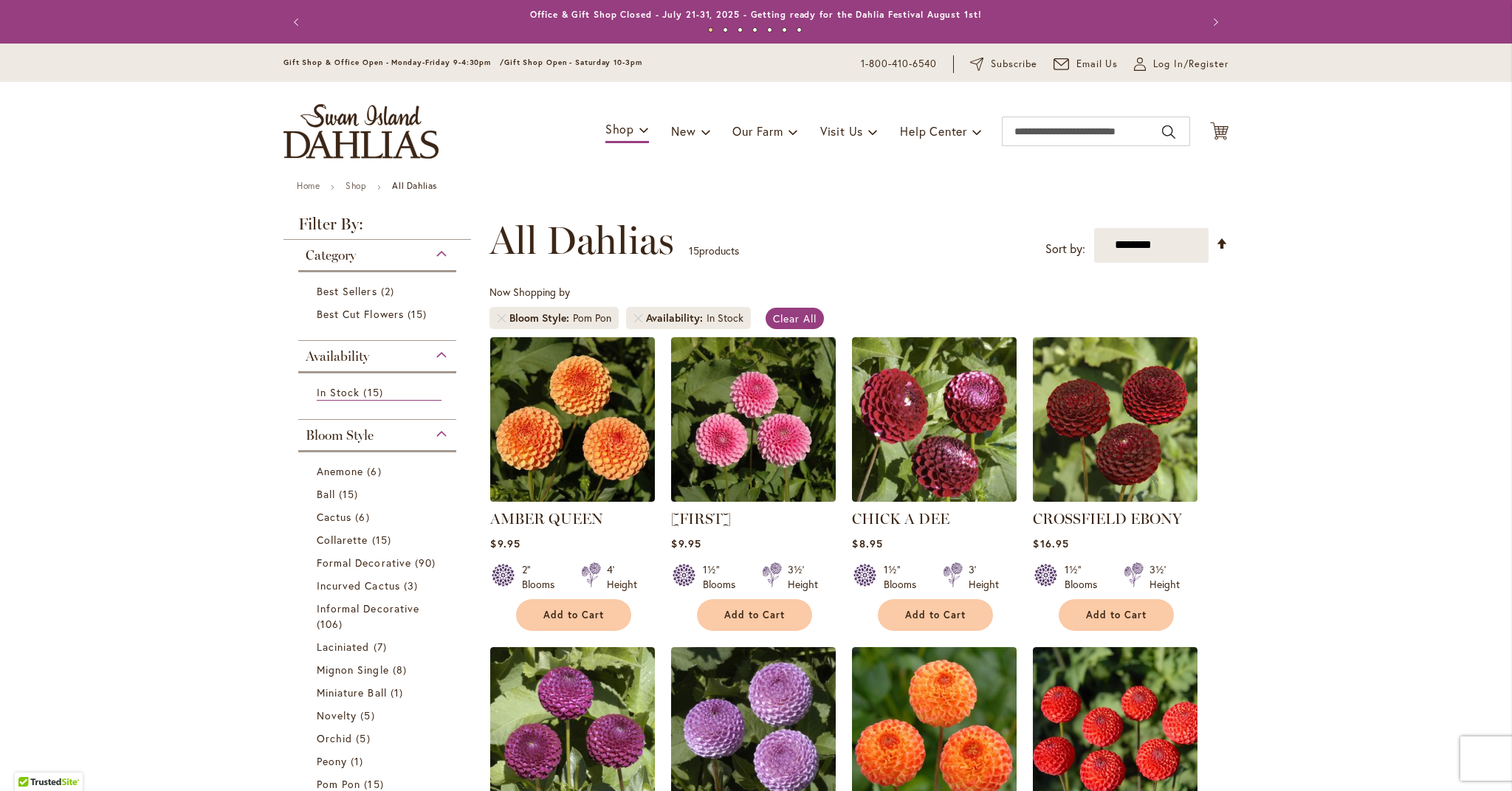 scroll, scrollTop: 0, scrollLeft: 0, axis: both 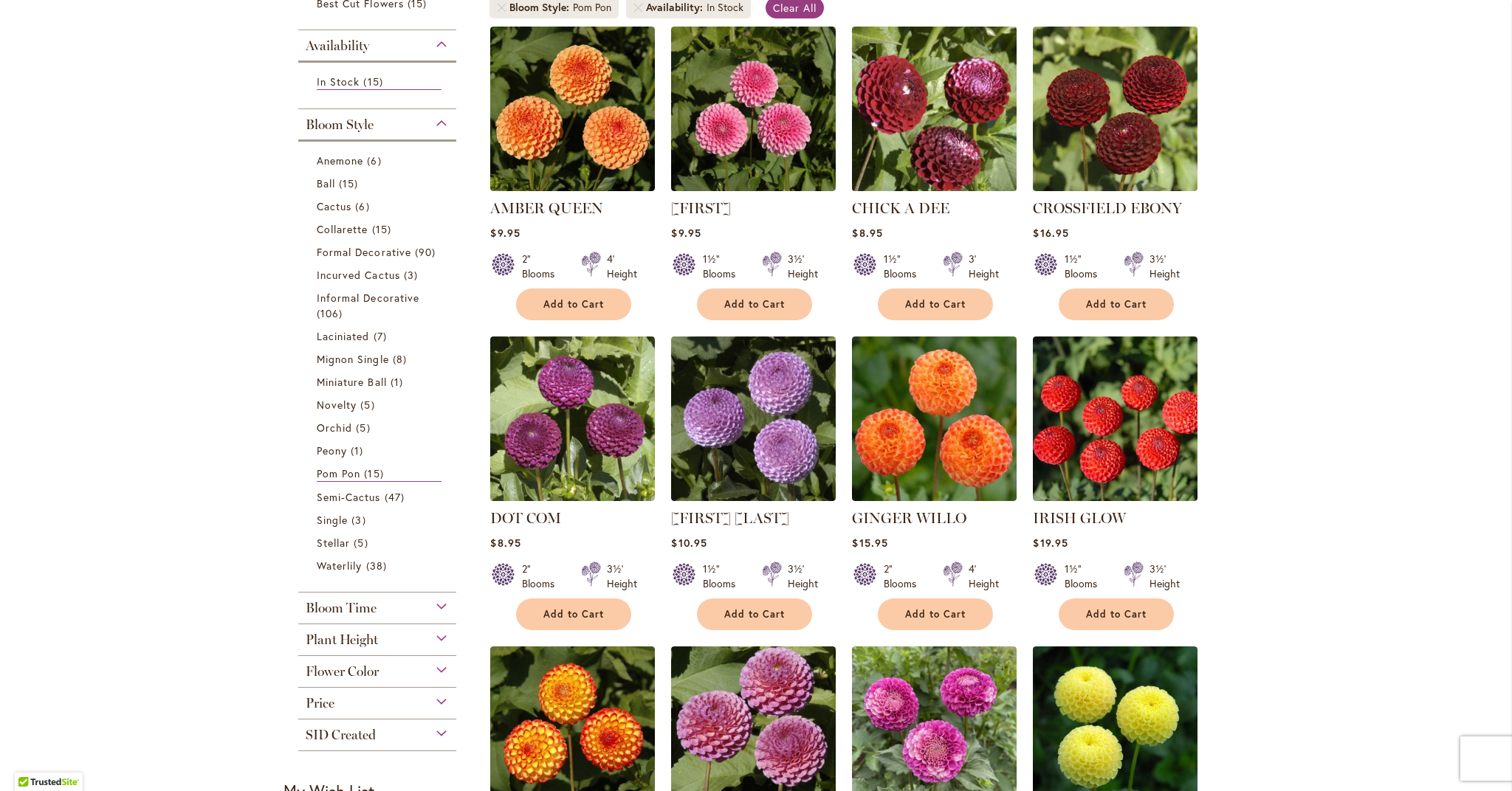 click at bounding box center (935, 108) 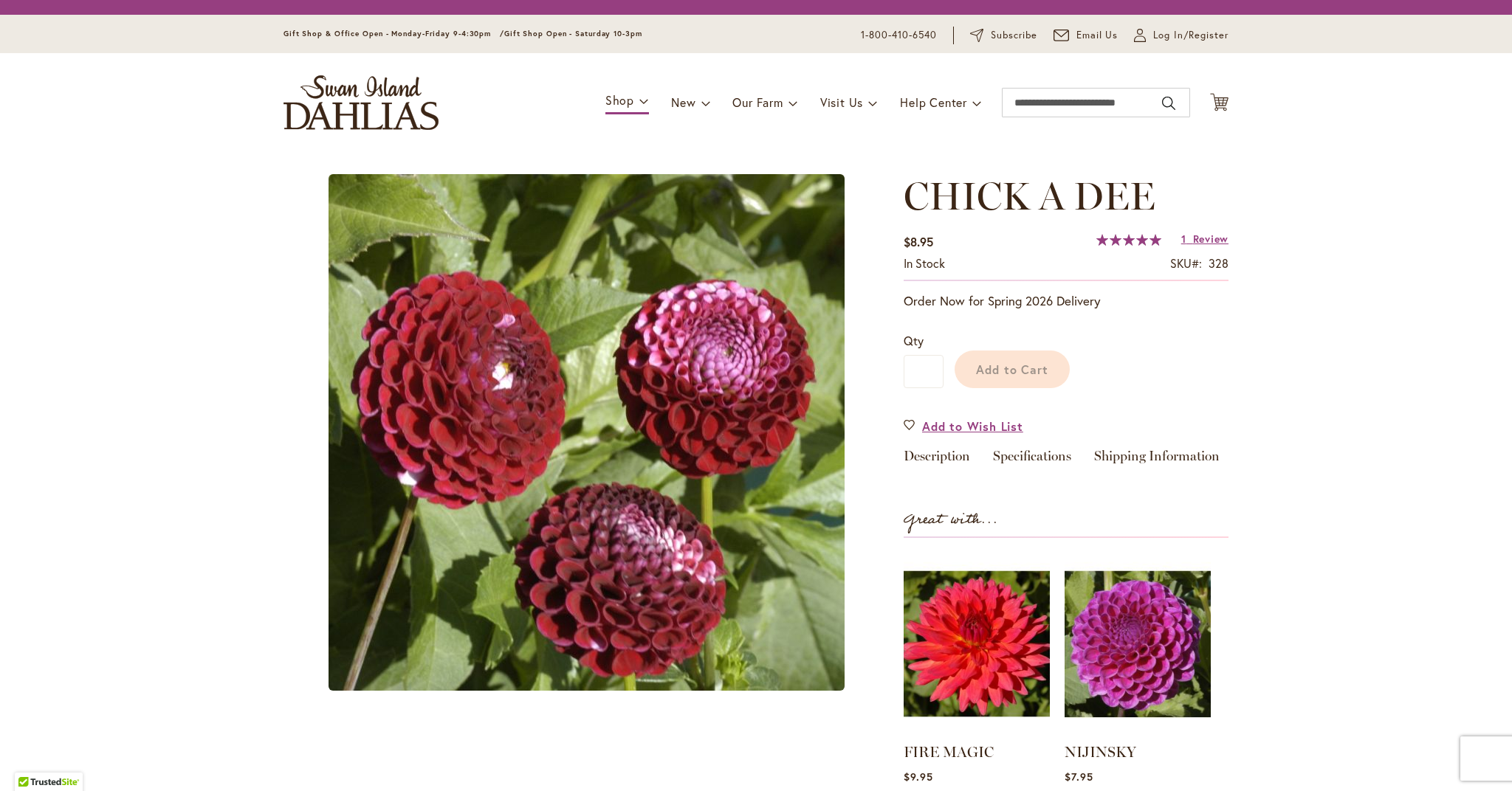 scroll, scrollTop: 0, scrollLeft: 0, axis: both 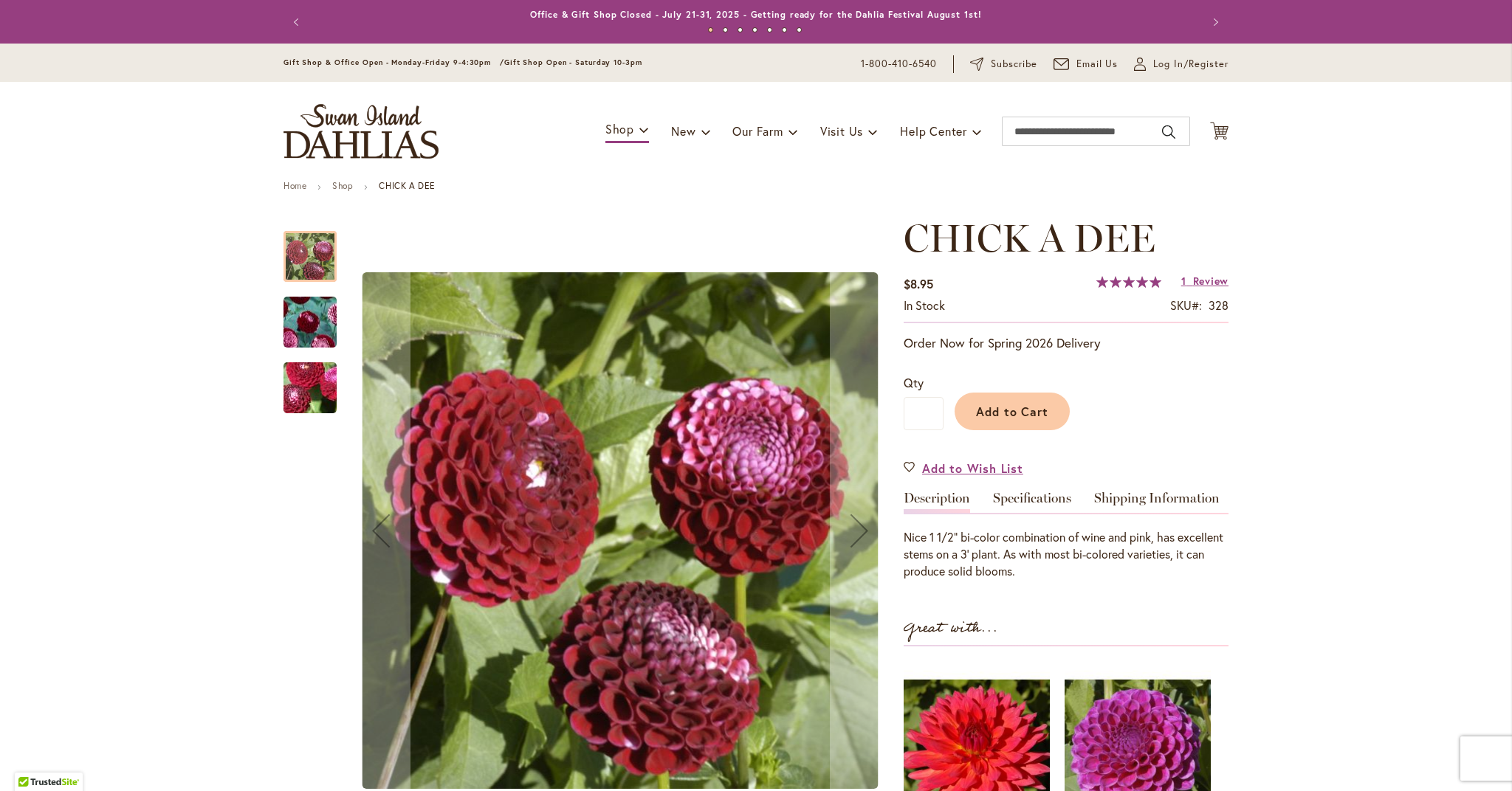 click at bounding box center (310, 322) 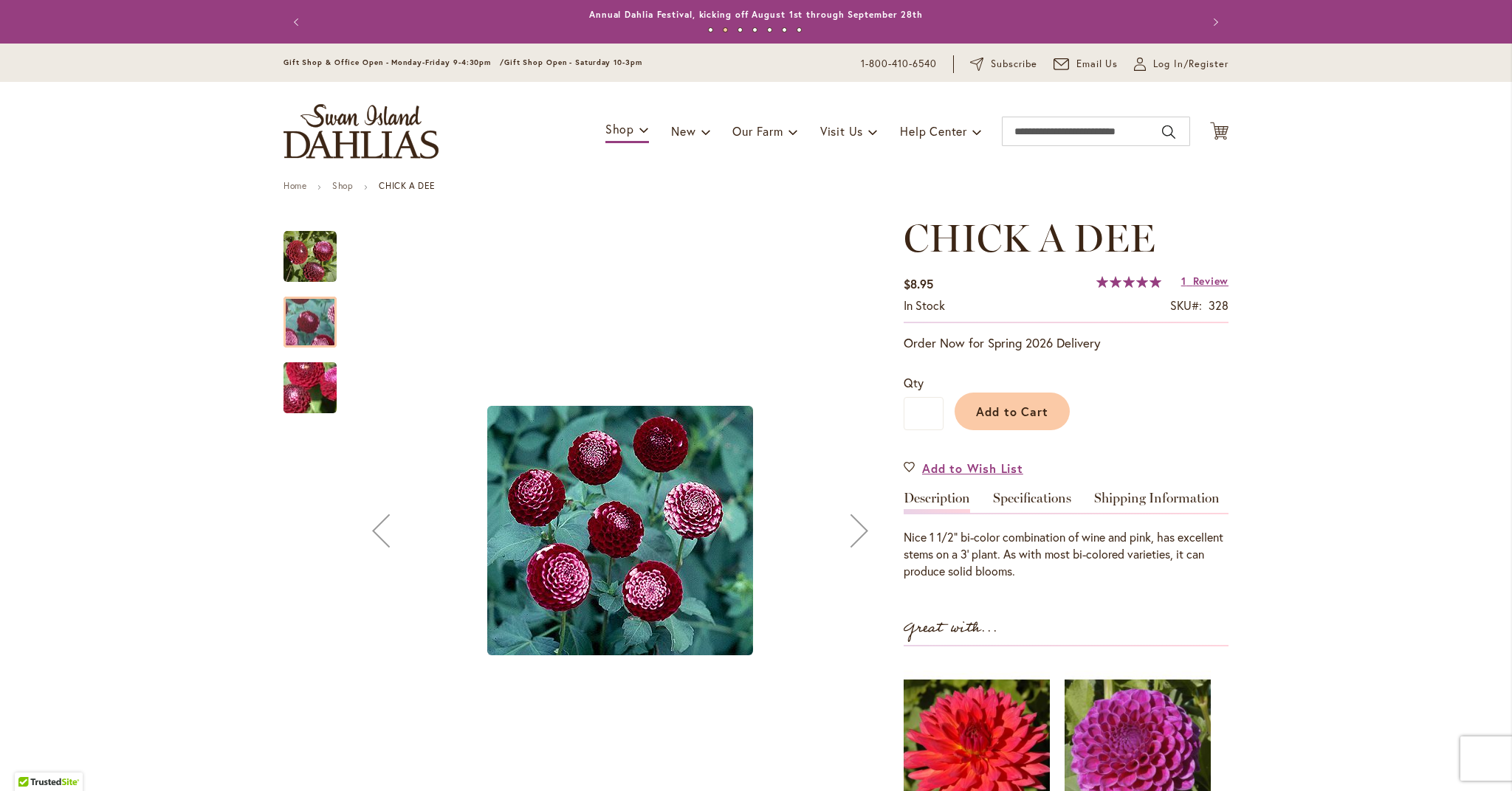 click at bounding box center (310, 388) 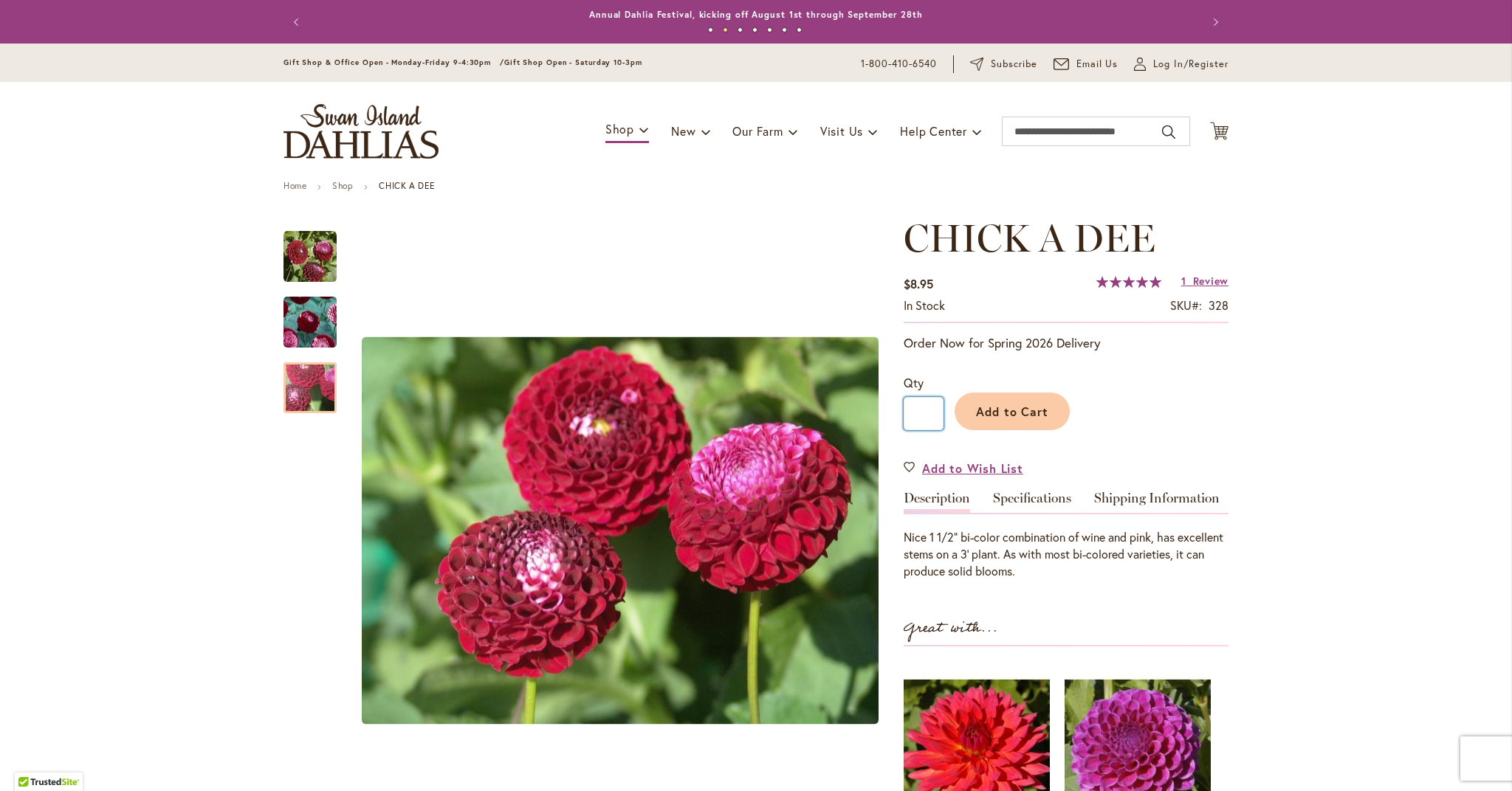 click on "*" at bounding box center [924, 413] 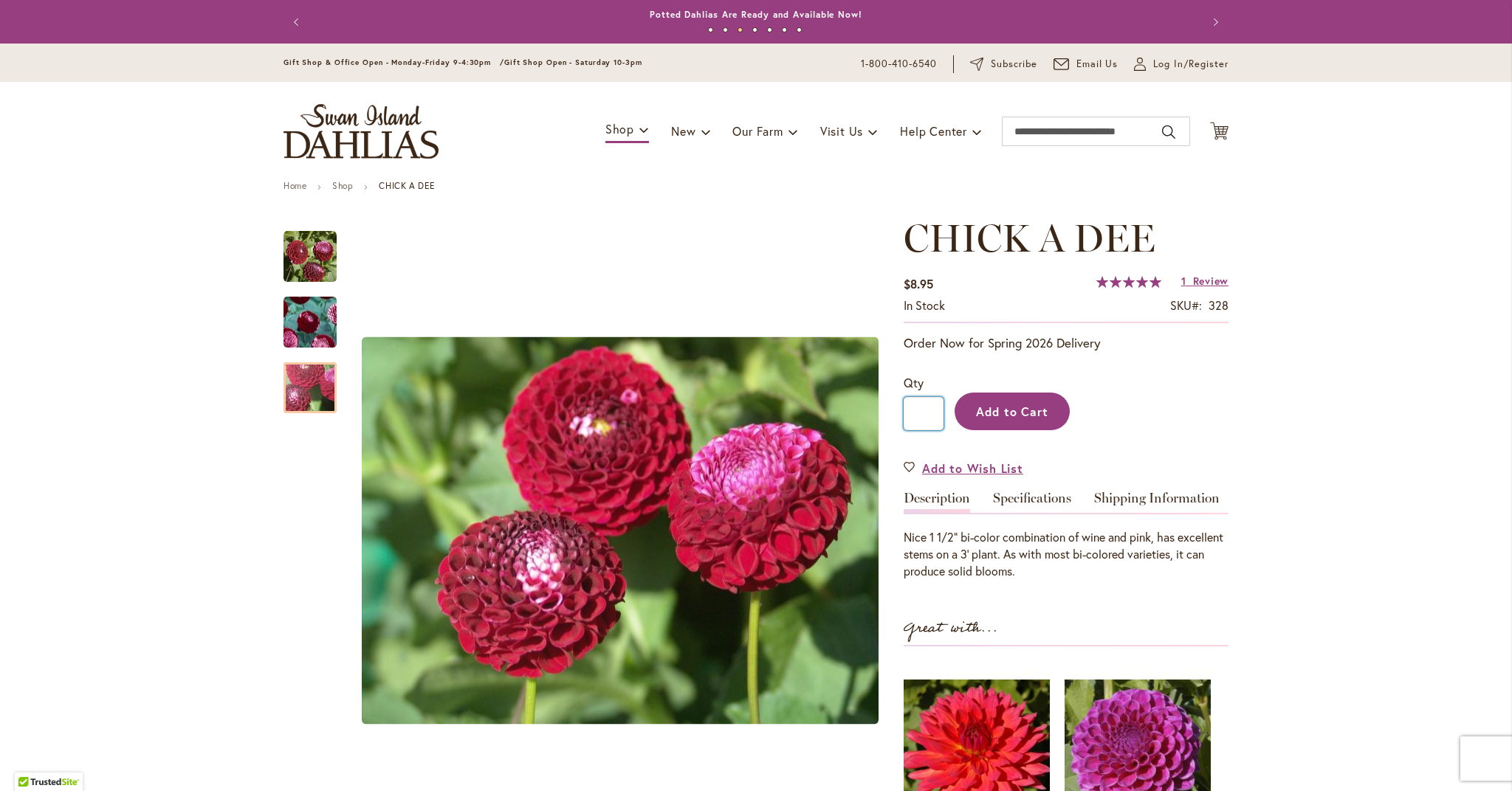 type on "*" 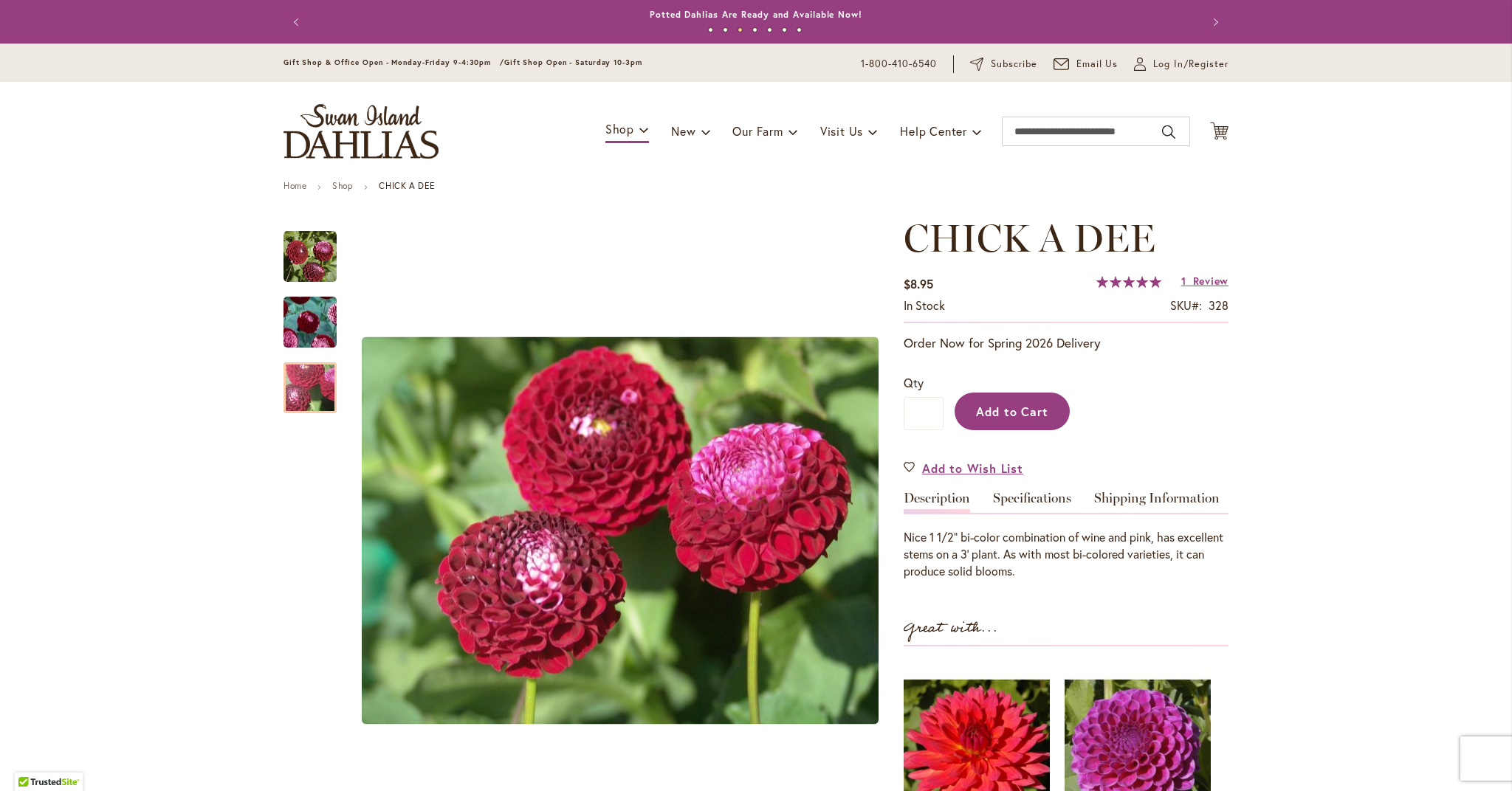 click on "Add to Cart" at bounding box center [1012, 411] 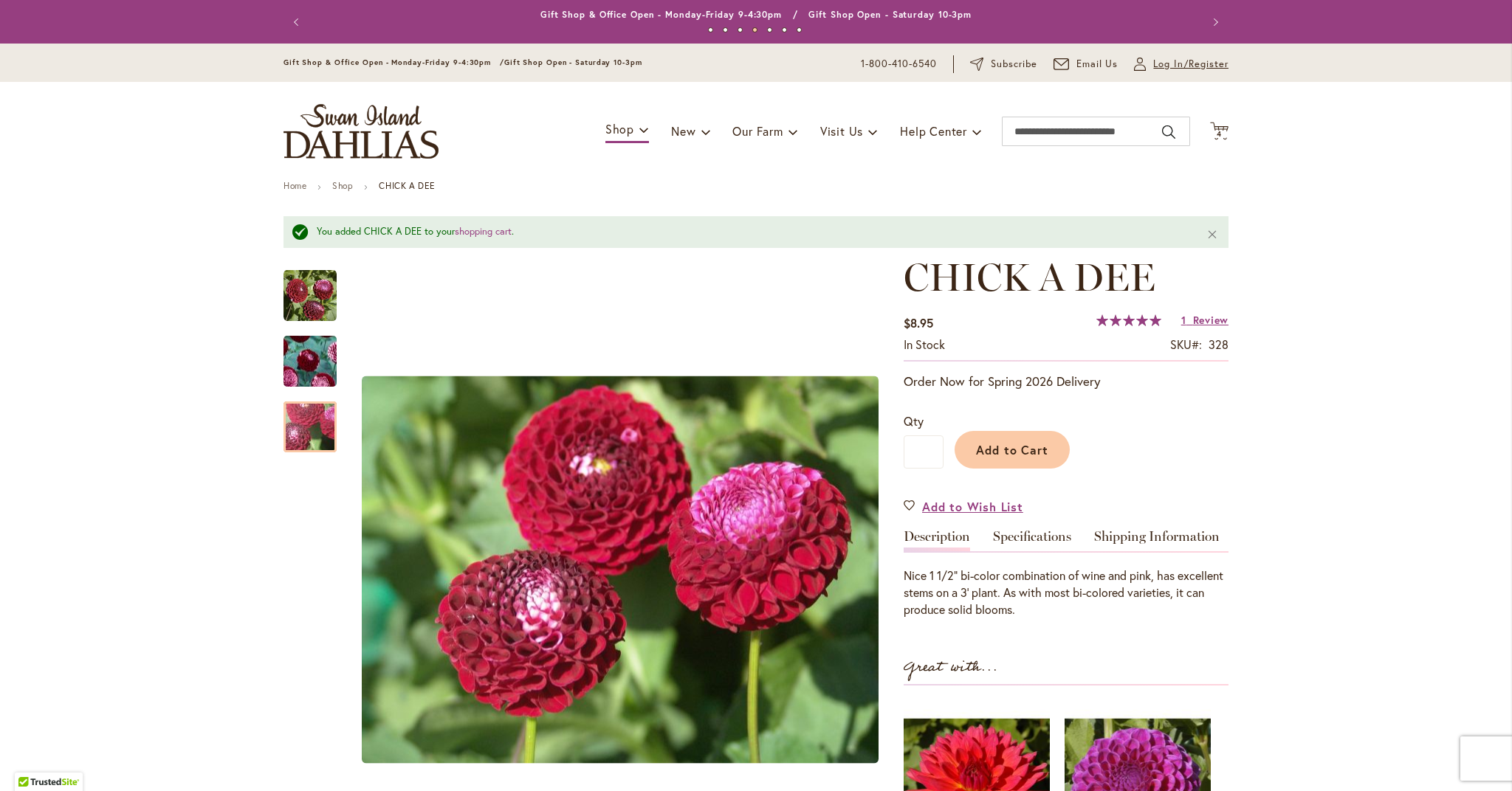 click on "Log In/Register" at bounding box center [1191, 64] 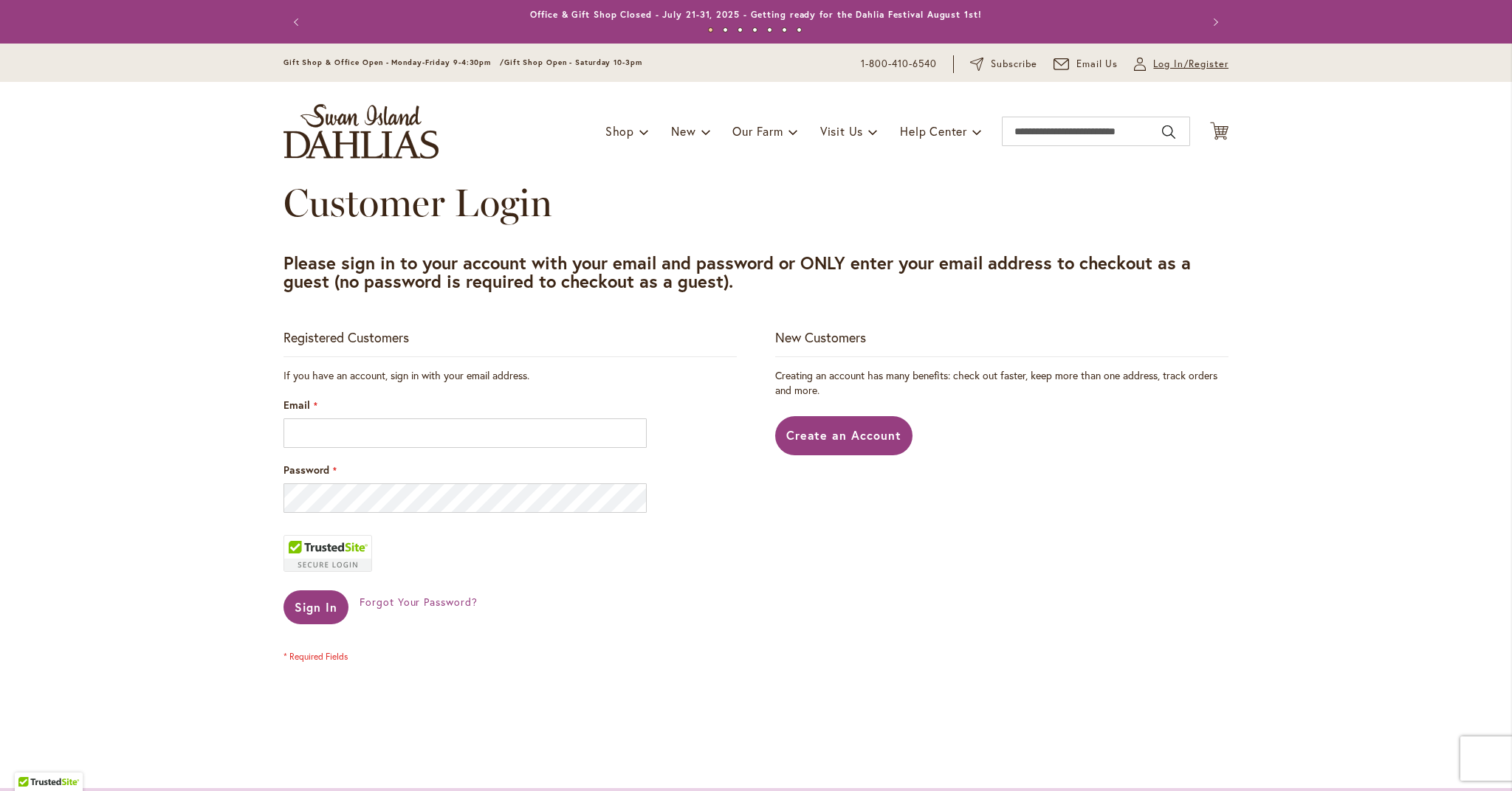 scroll, scrollTop: 0, scrollLeft: 0, axis: both 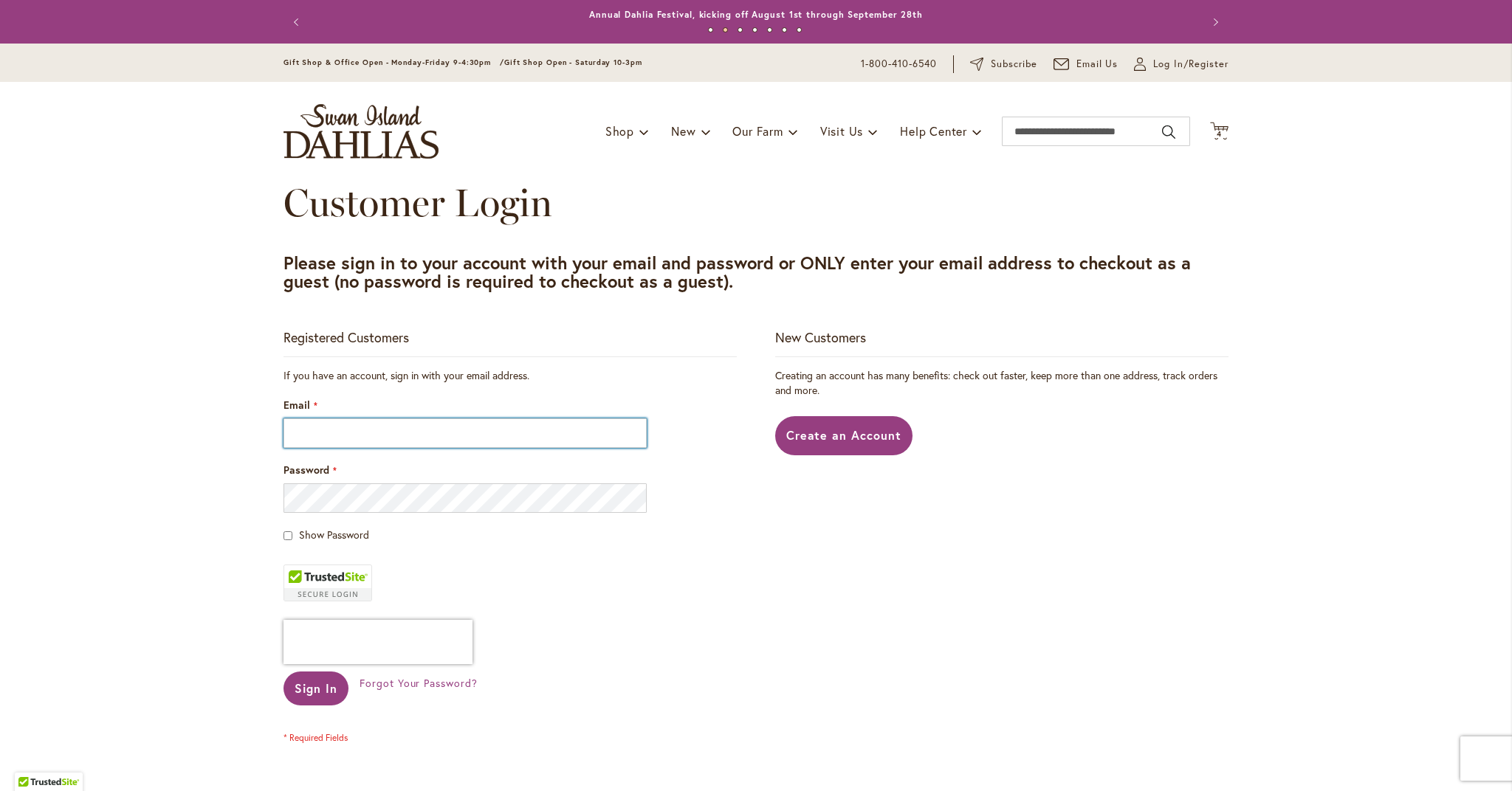 type on "**********" 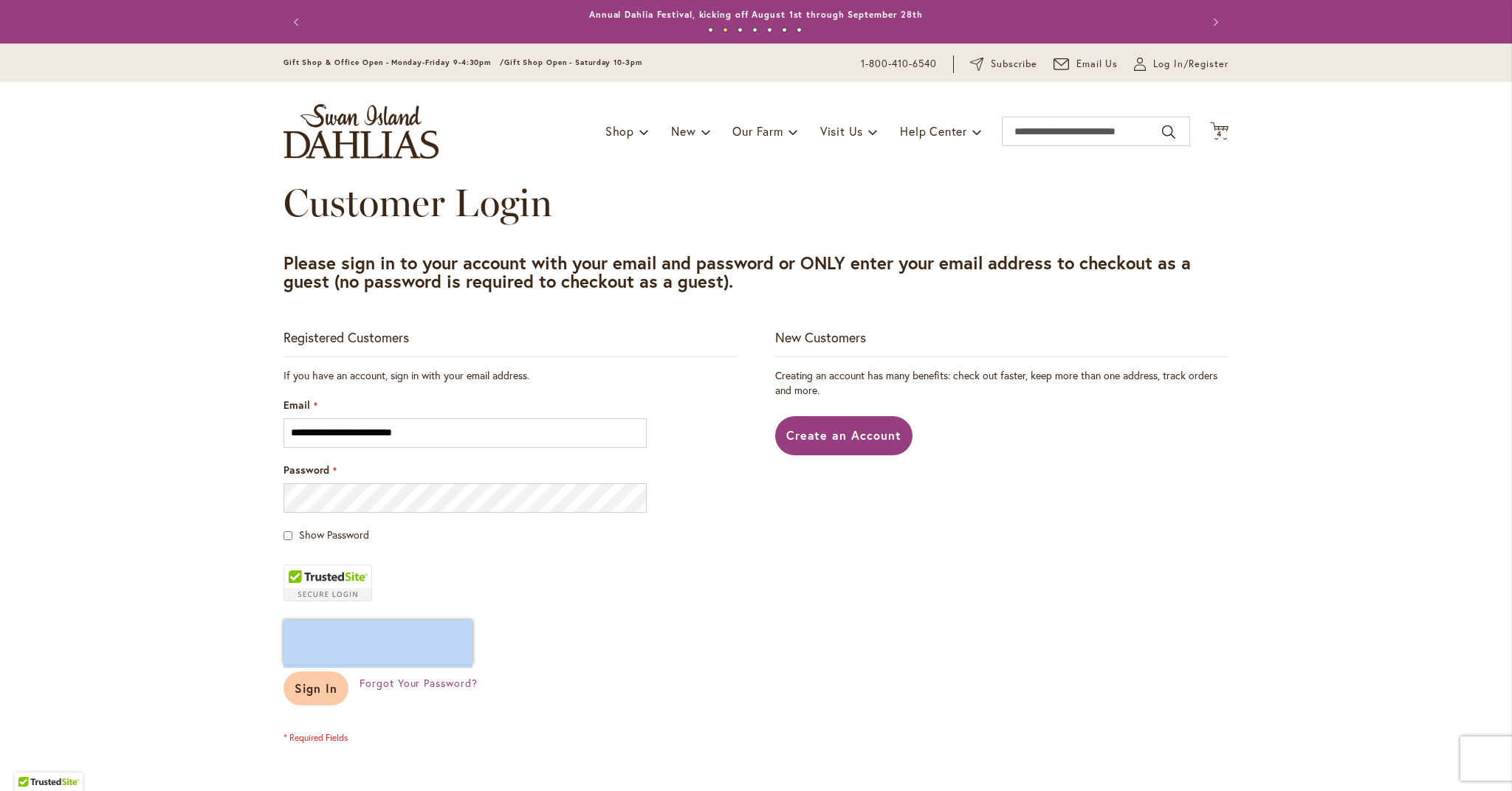 click on "If you have an account, sign in with your email address.
Email
[EMAIL]
Password
Show Password
Sign In
Forgot Your Password?" at bounding box center [510, 556] 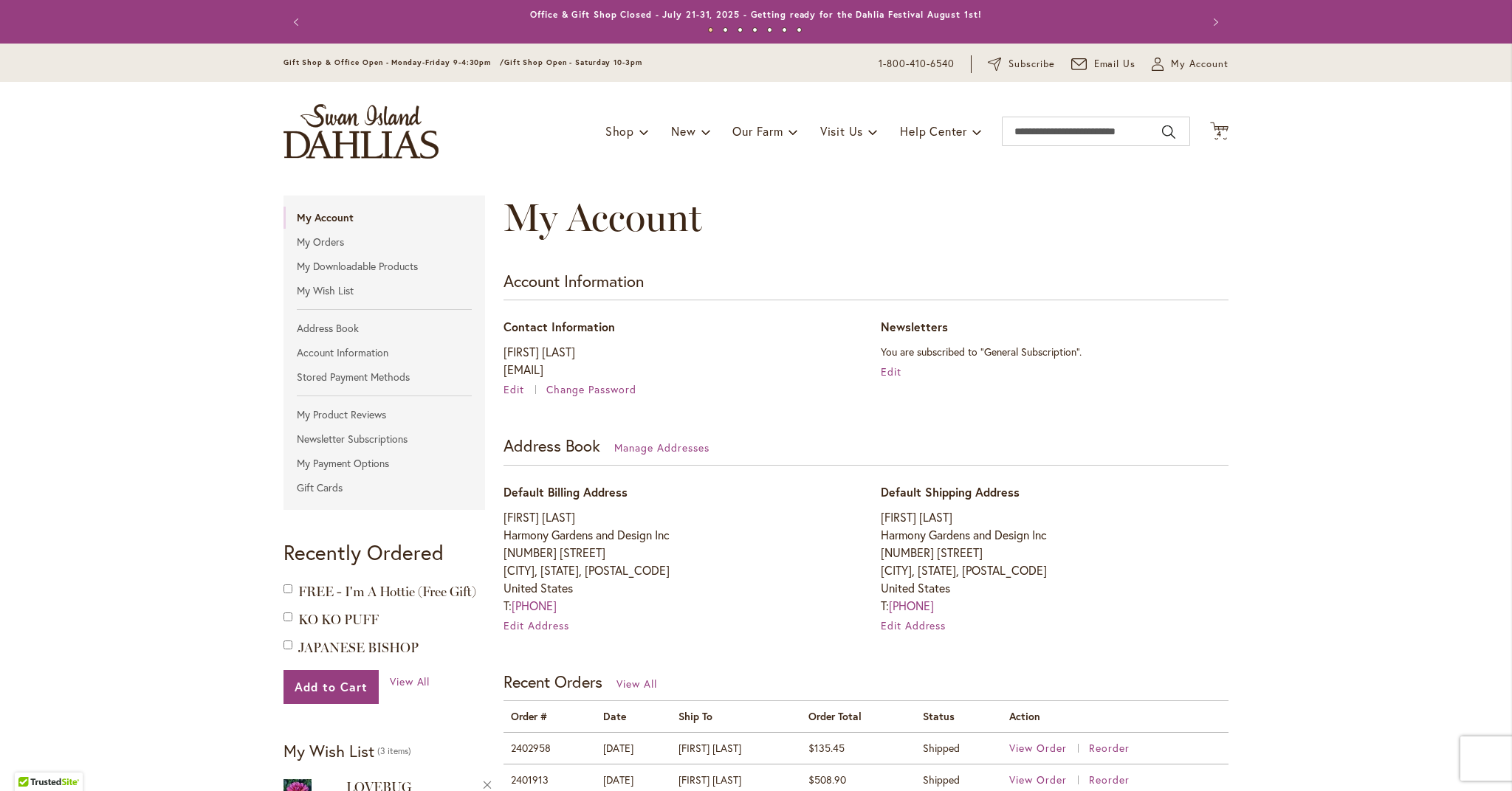scroll, scrollTop: 0, scrollLeft: 0, axis: both 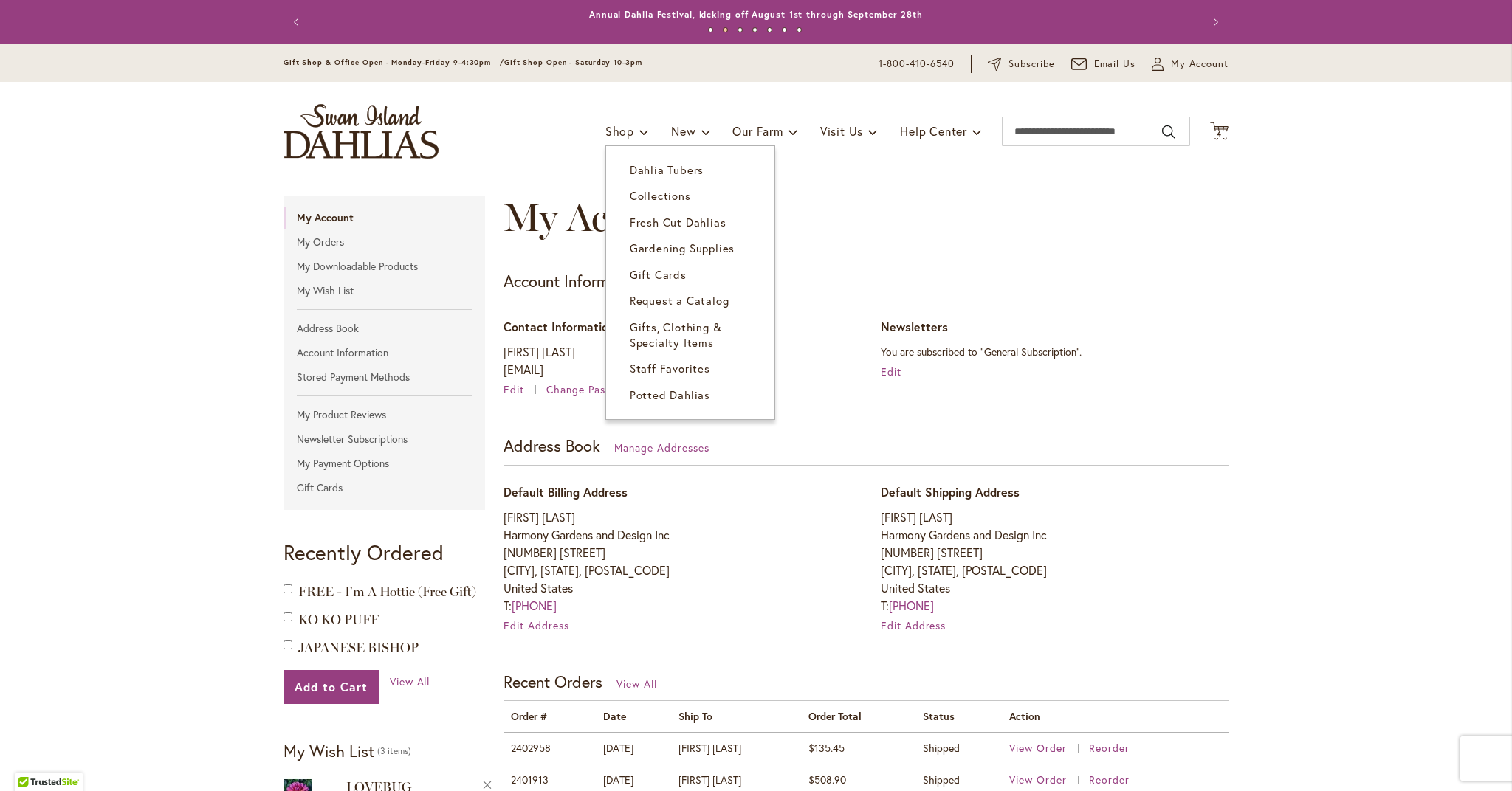 click on "Dahlia Tubers" at bounding box center (667, 170) 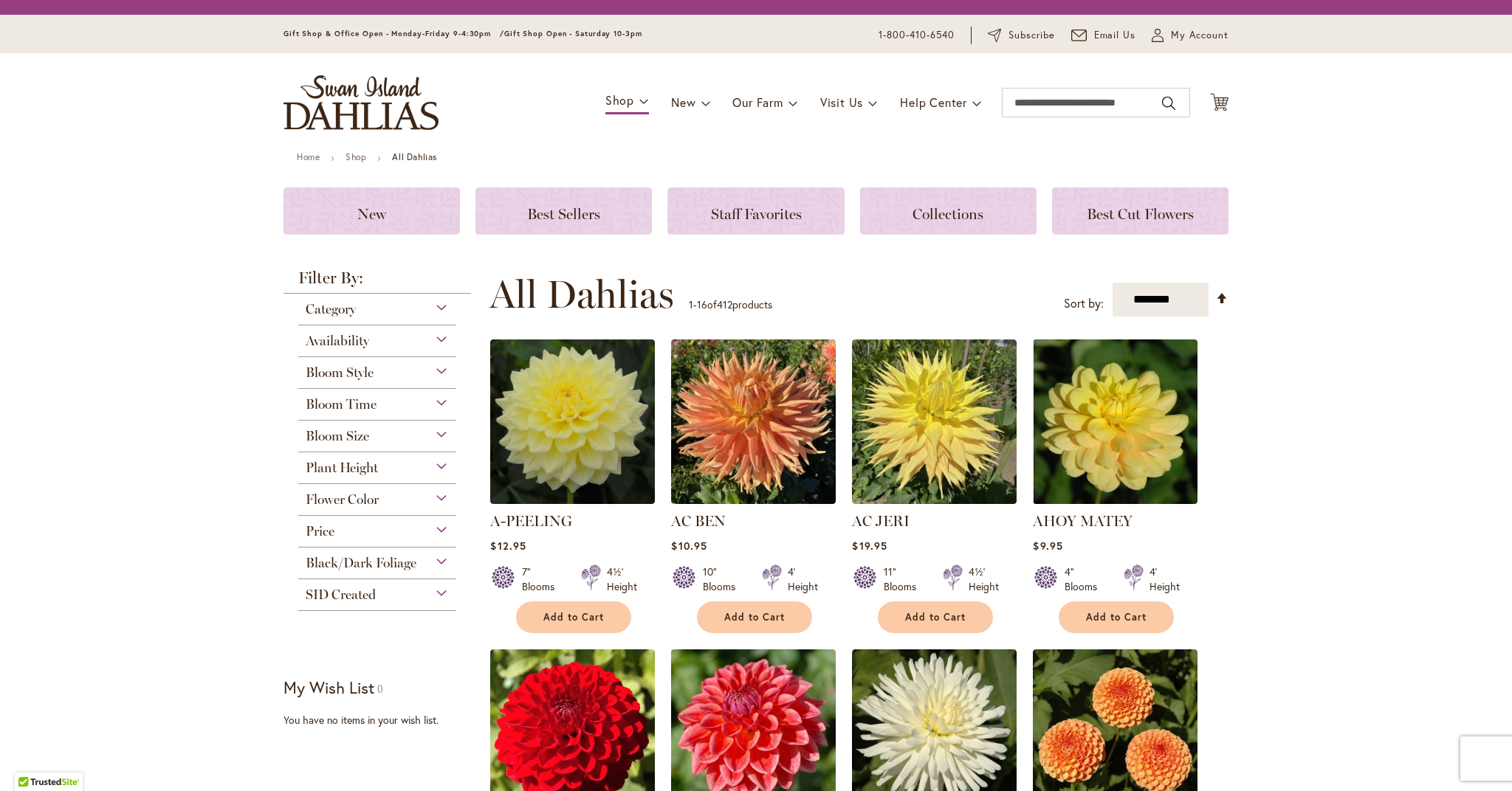 scroll, scrollTop: 0, scrollLeft: 0, axis: both 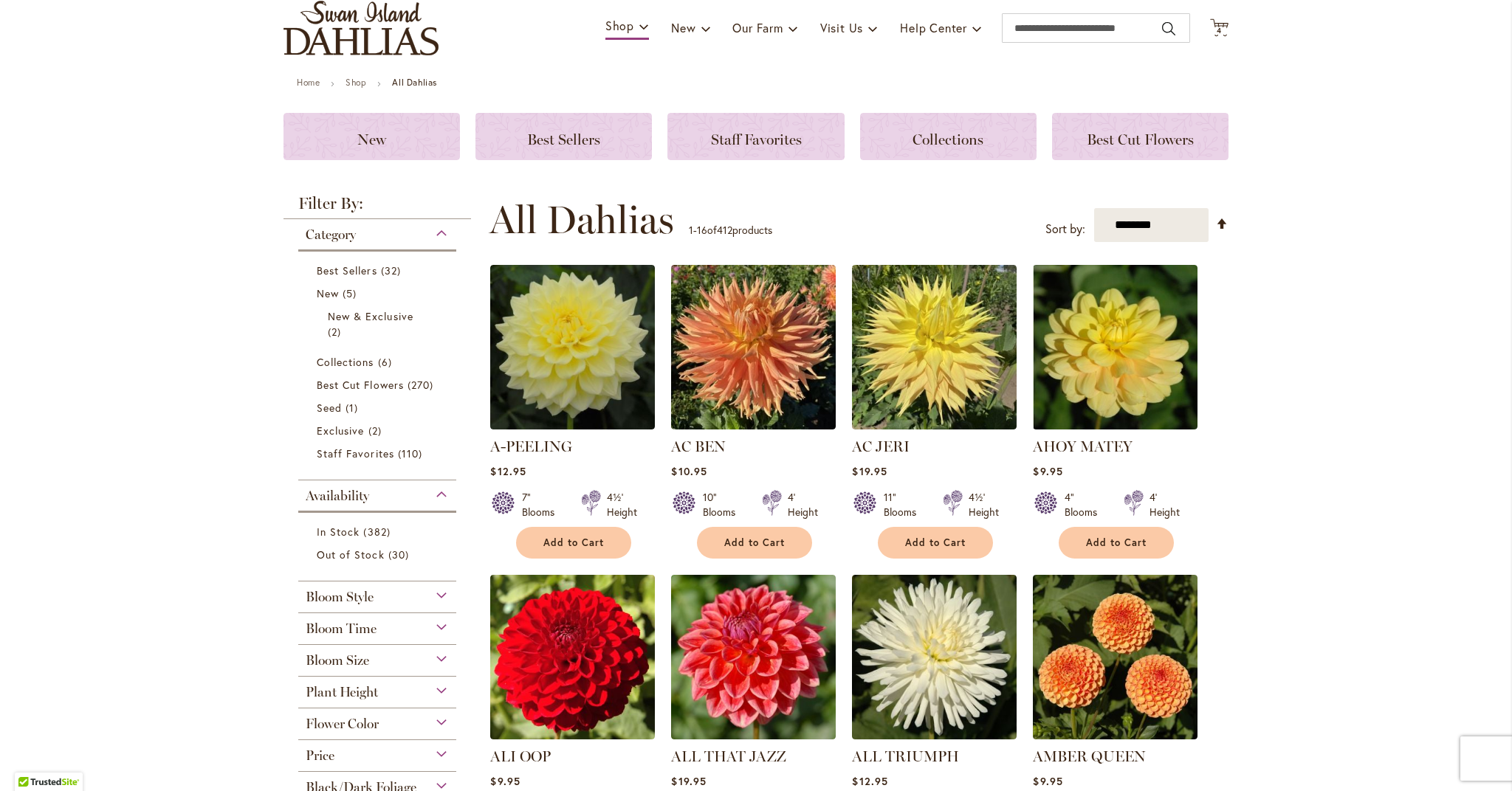 click on "Bloom Style" at bounding box center (377, 593) 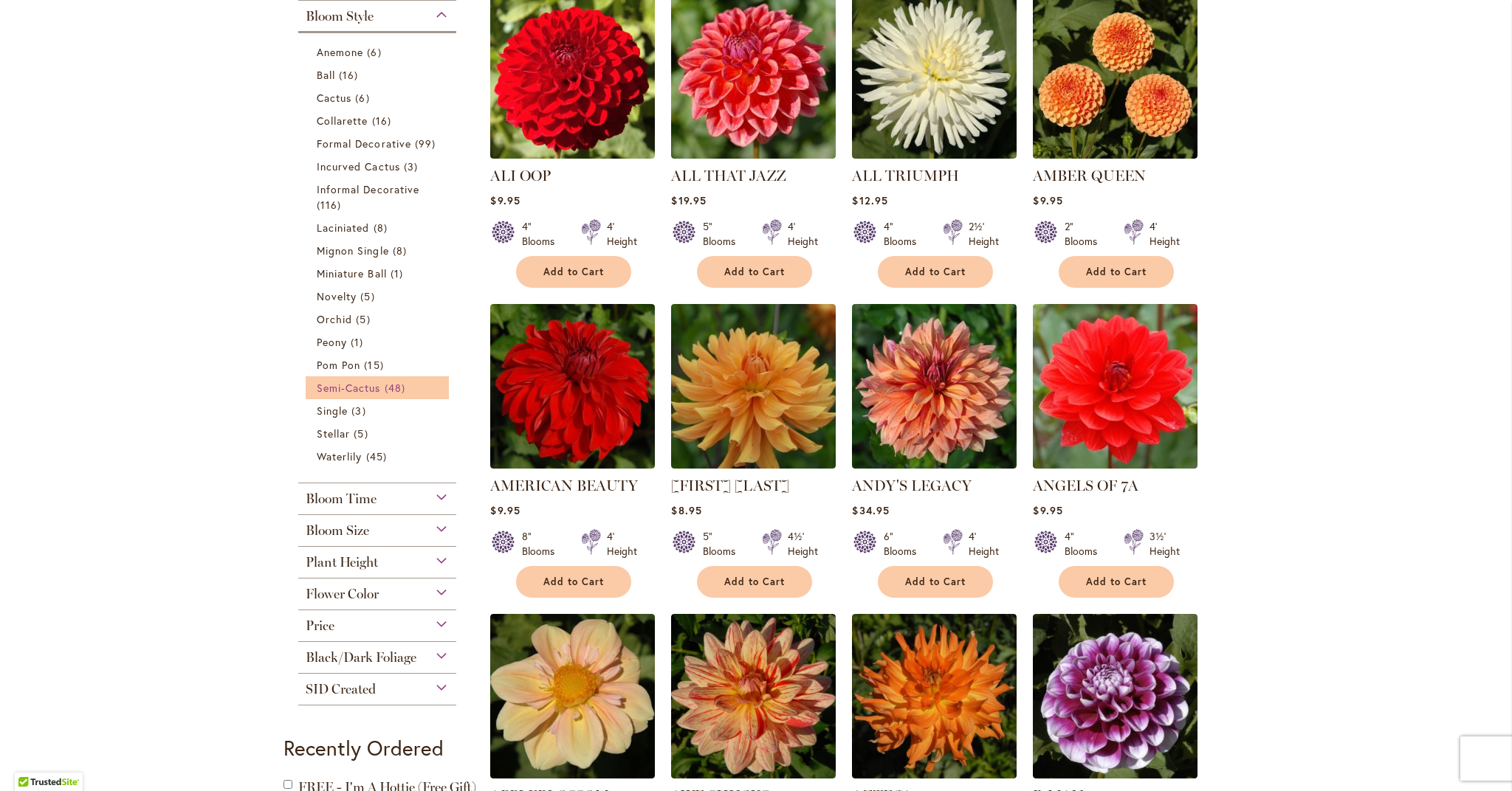 scroll, scrollTop: 0, scrollLeft: 1, axis: horizontal 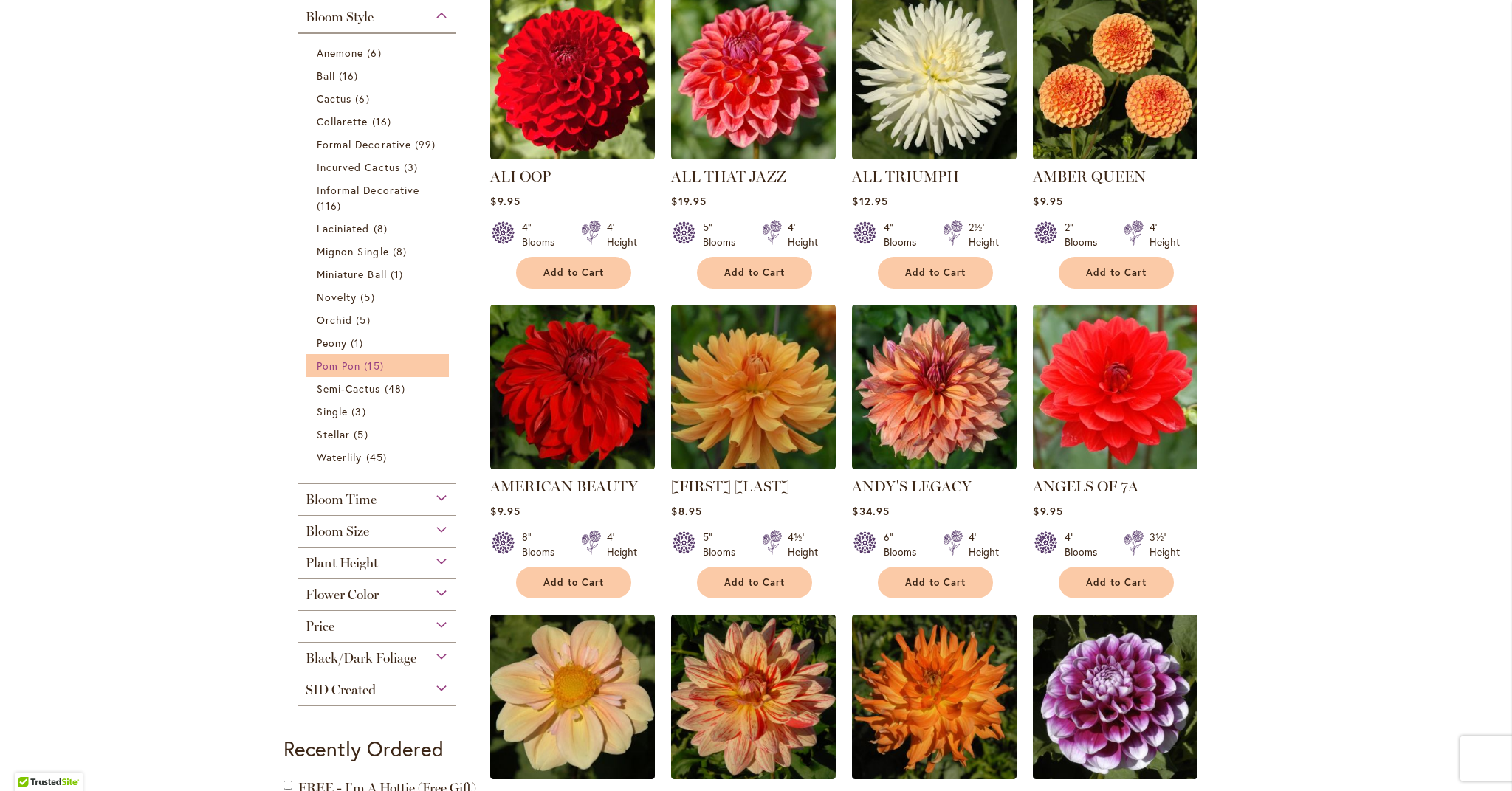 click on "Pom Pon" at bounding box center (338, 365) 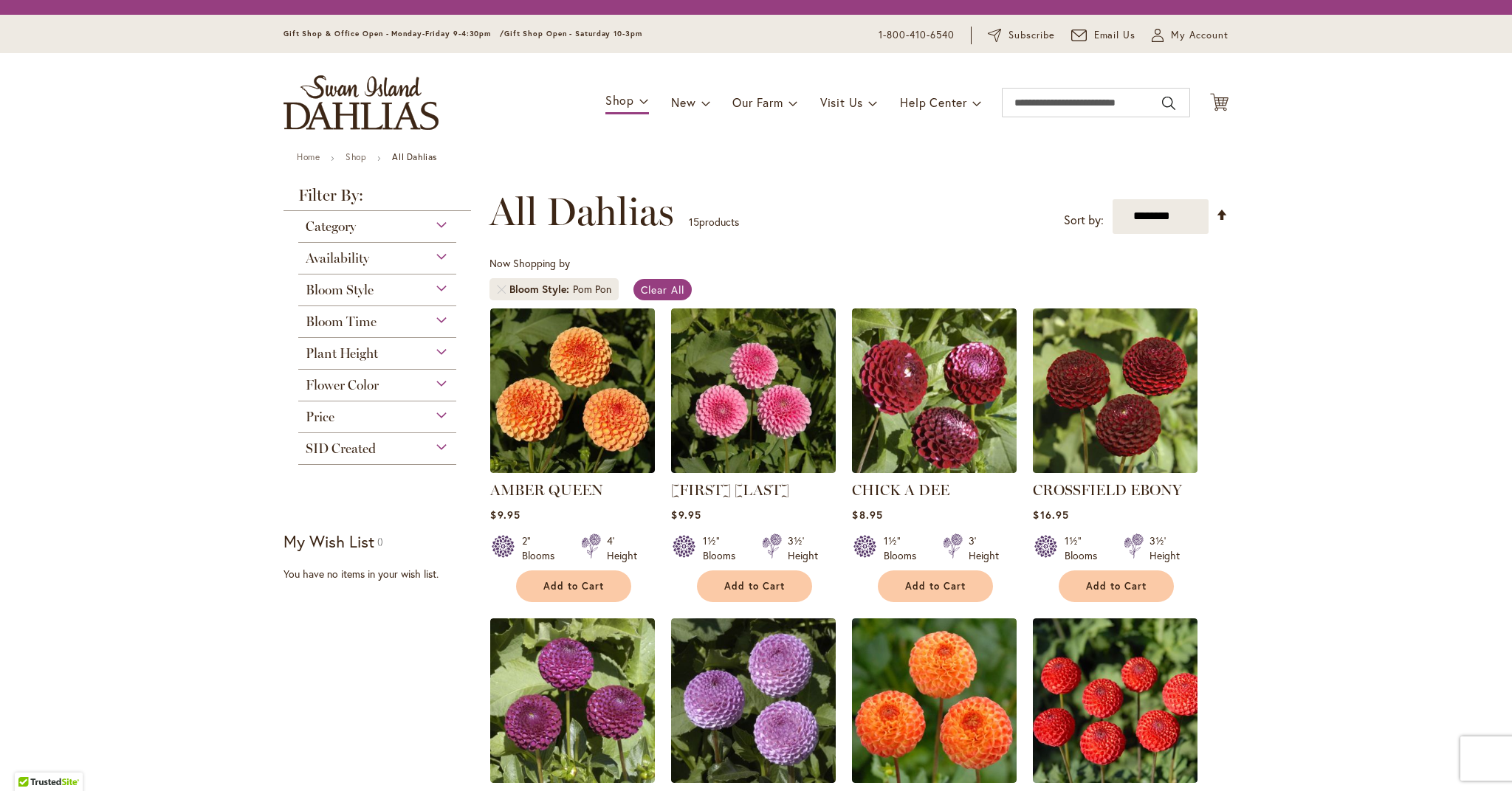 scroll, scrollTop: 0, scrollLeft: 0, axis: both 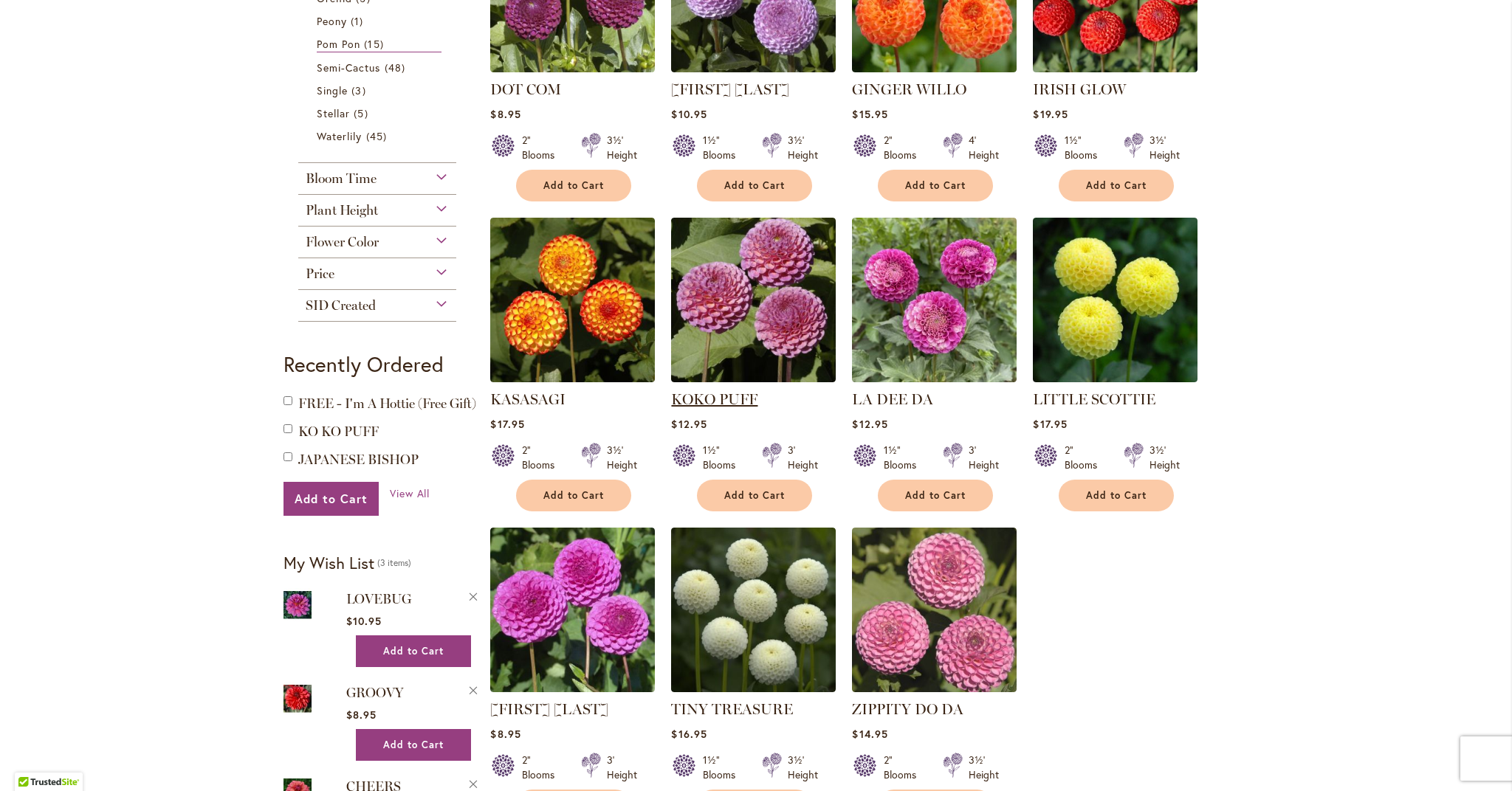 click on "KOKO PUFF" at bounding box center (714, 399) 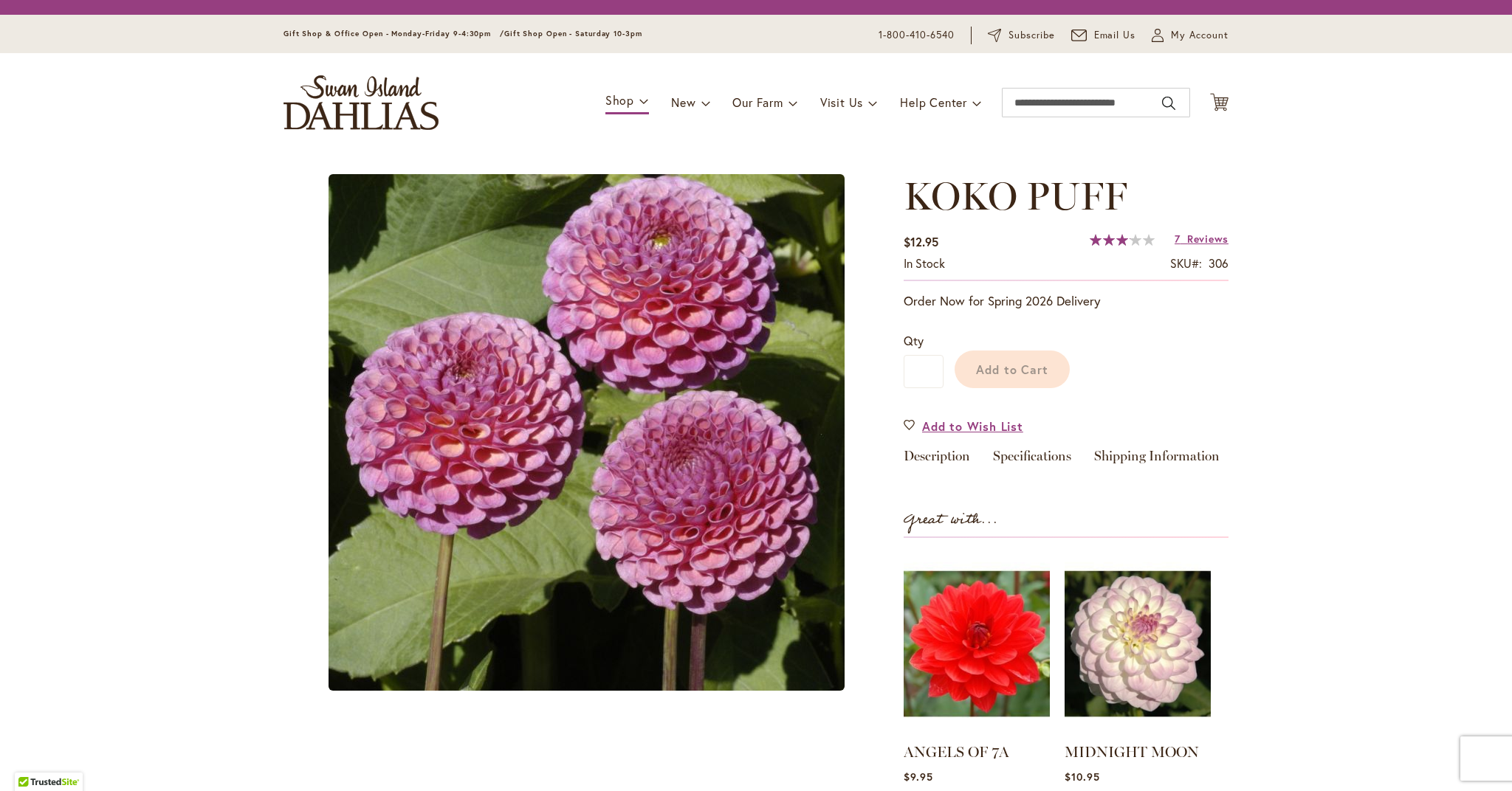 scroll, scrollTop: 0, scrollLeft: 0, axis: both 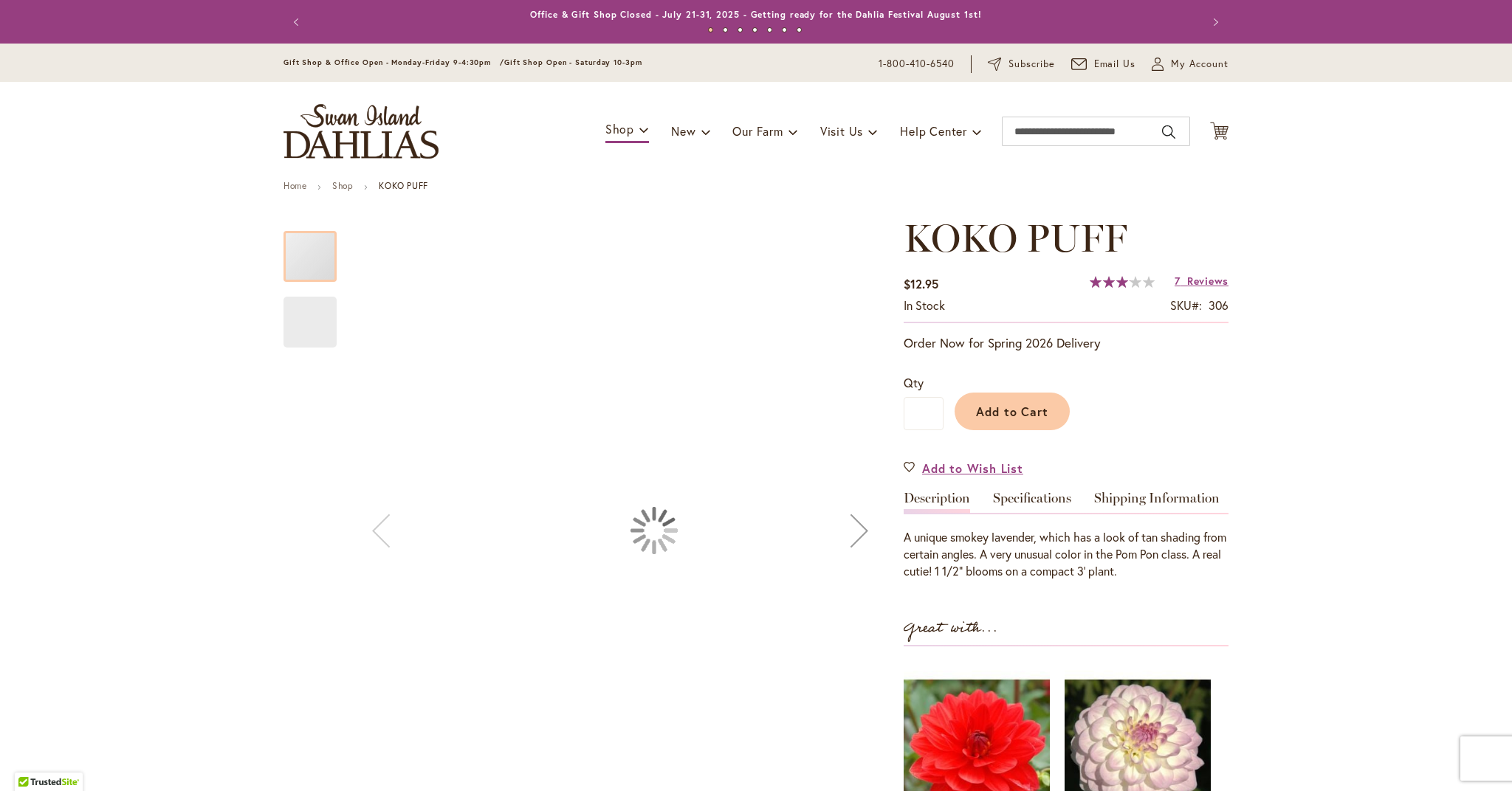 type on "*****" 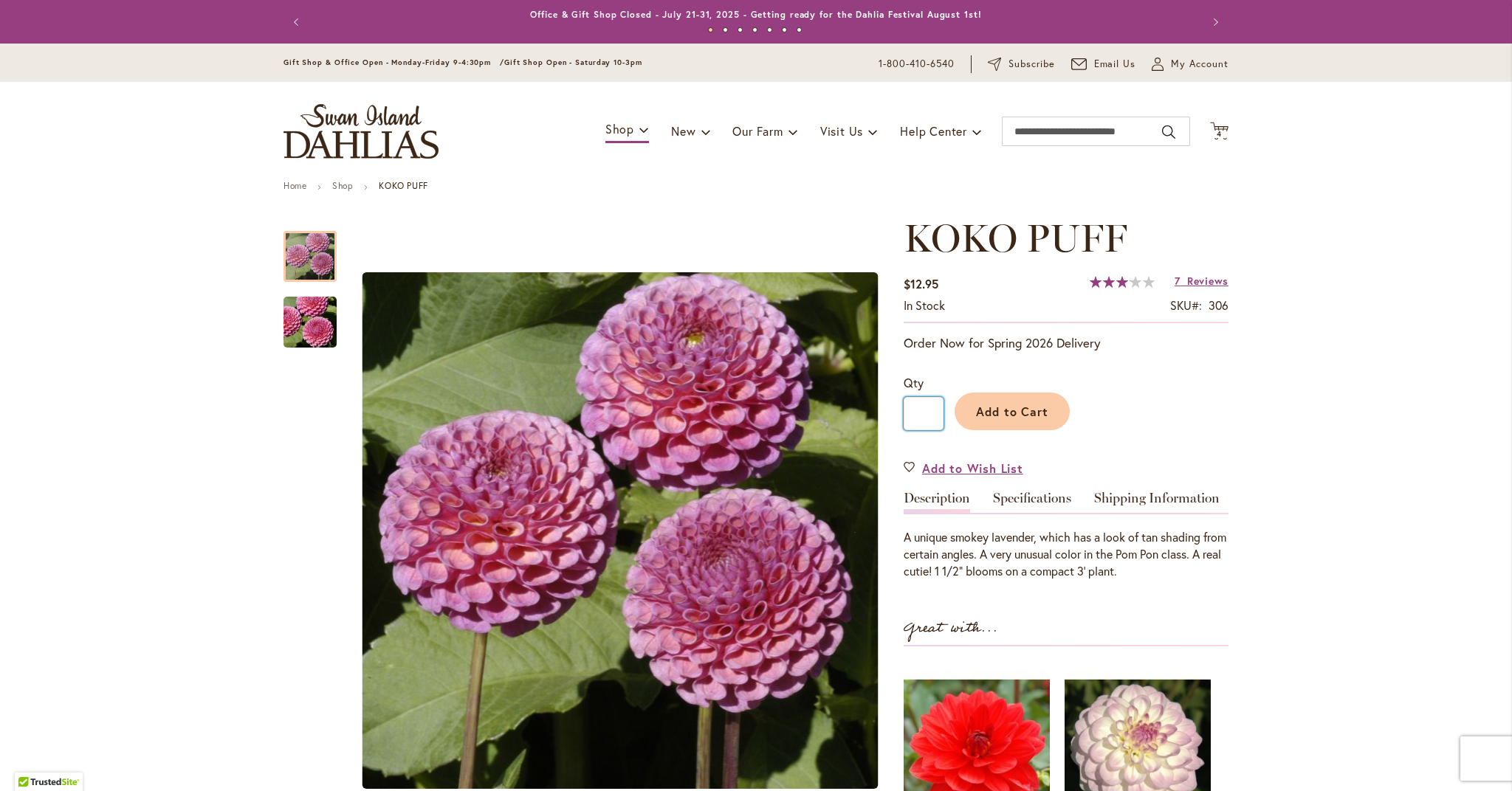 click on "*" at bounding box center [924, 413] 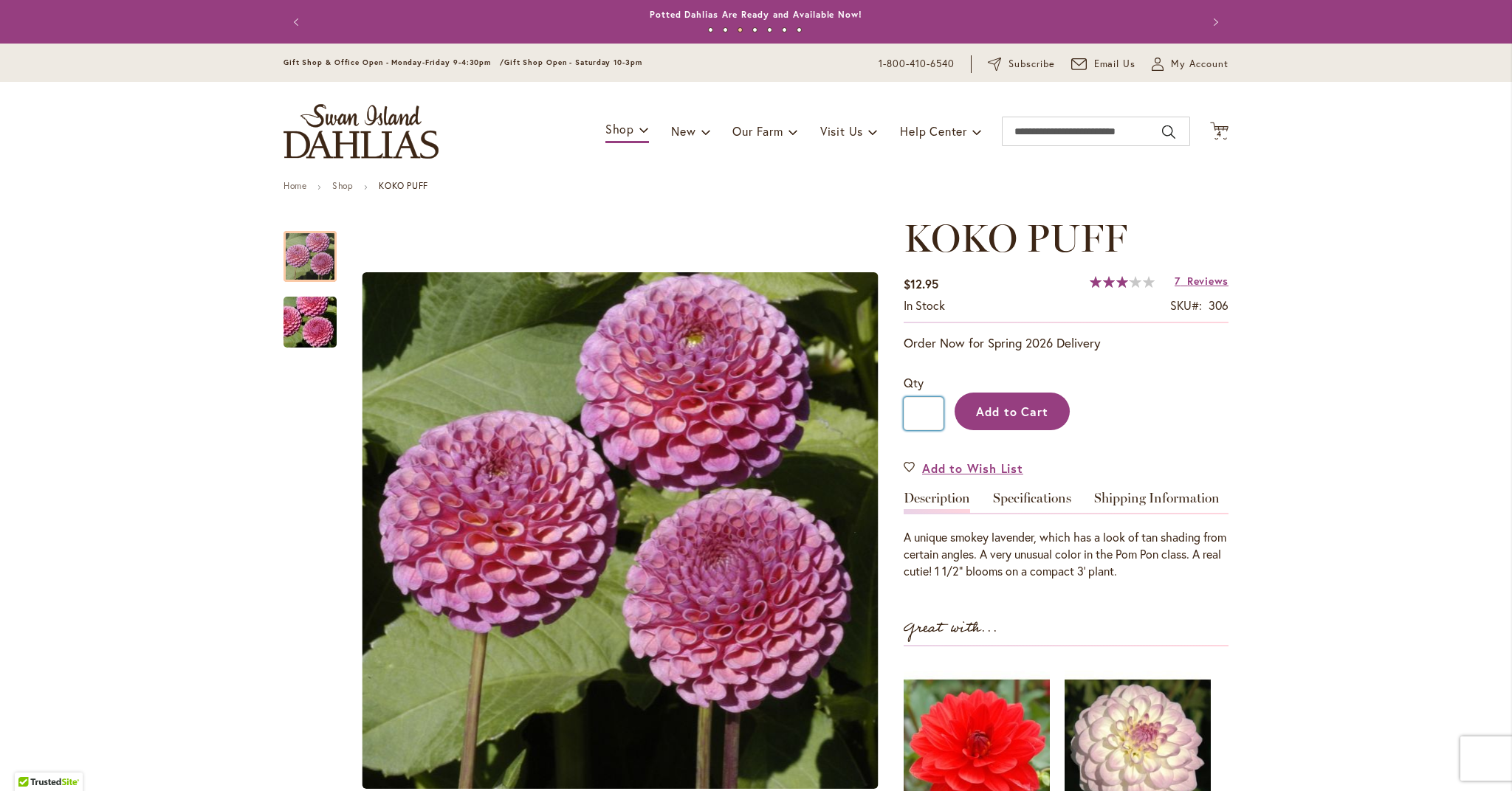 scroll, scrollTop: 0, scrollLeft: 1, axis: horizontal 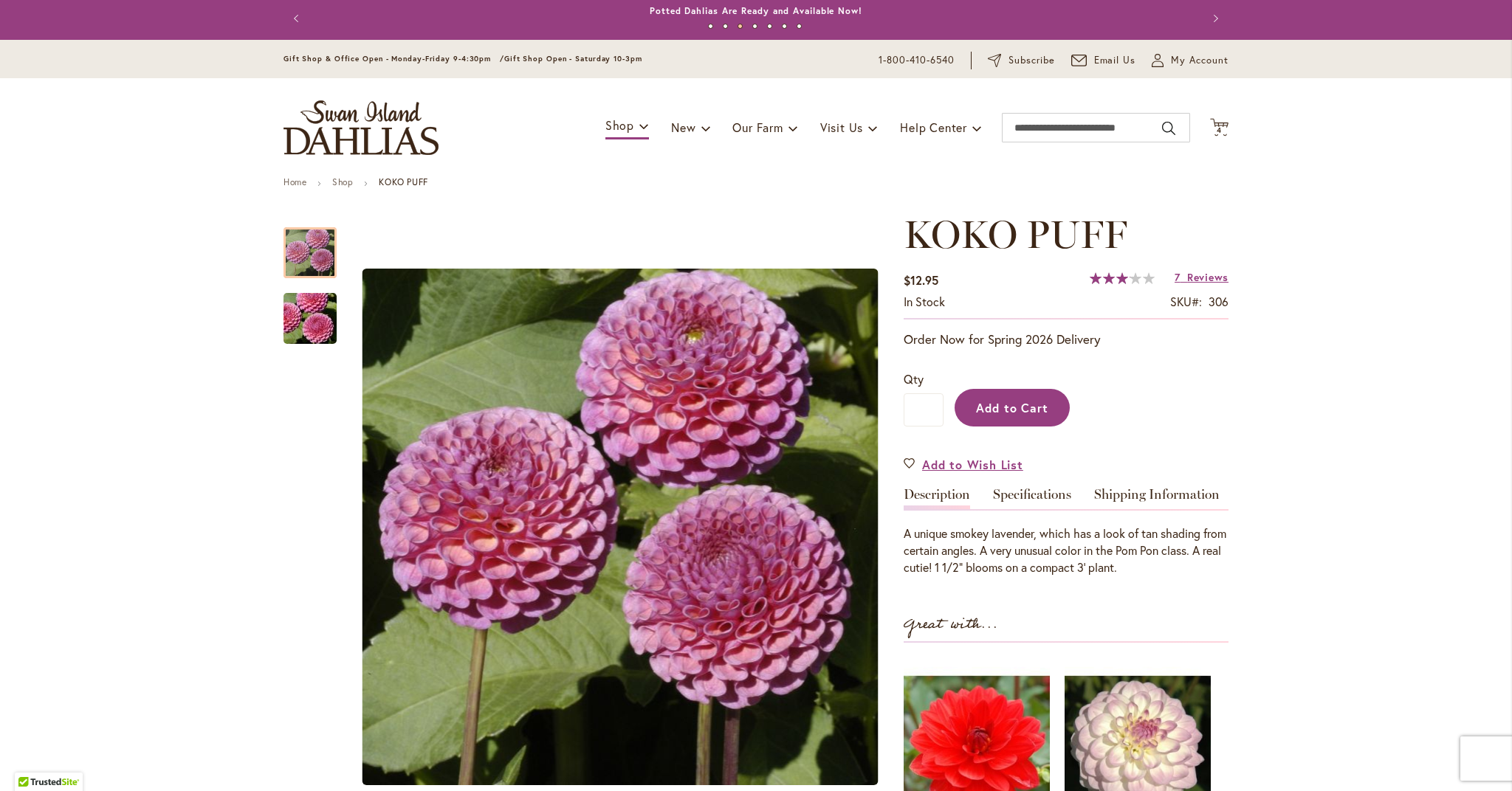 click on "Add to Cart" at bounding box center (1012, 407) 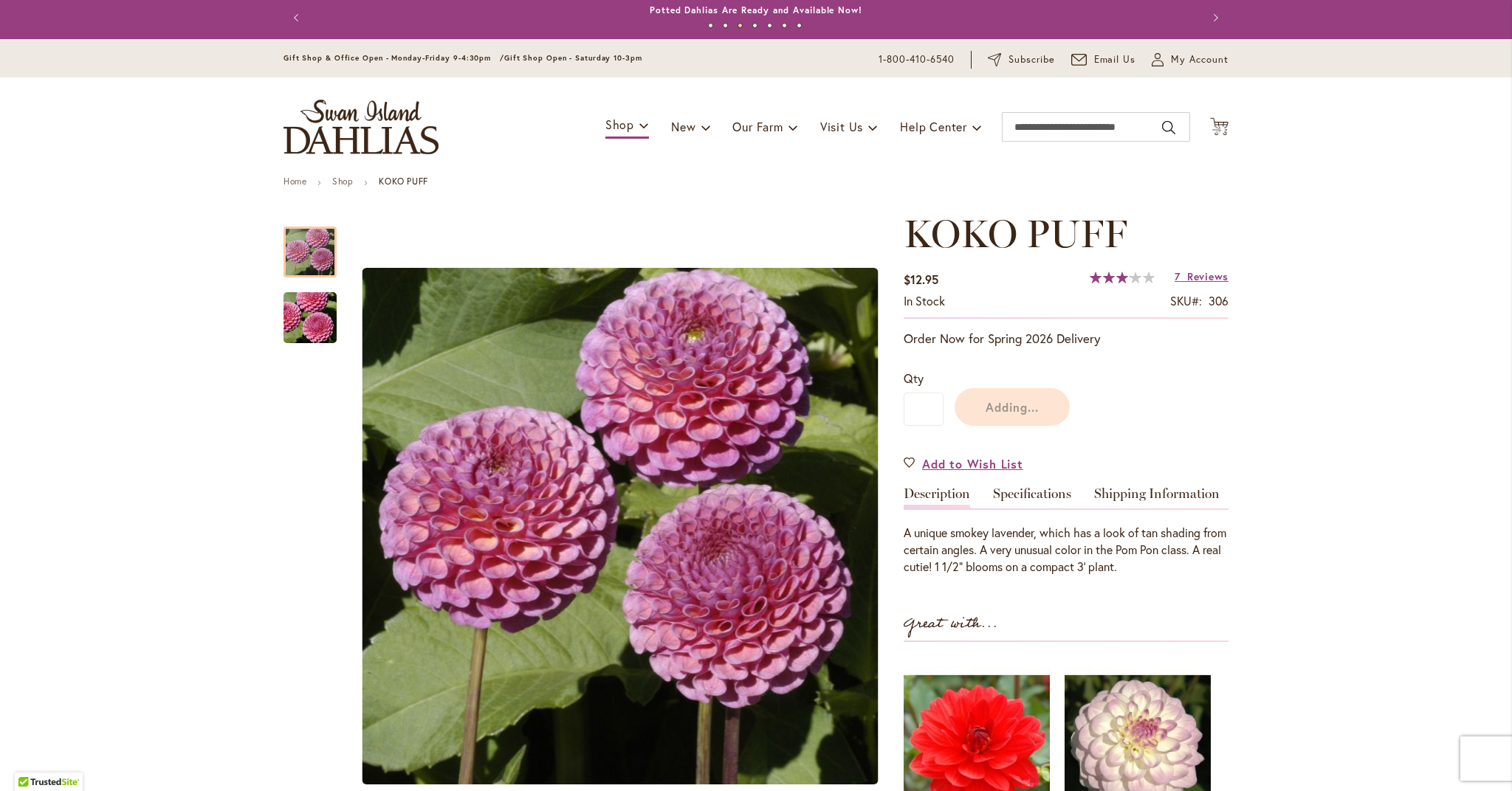 scroll, scrollTop: 0, scrollLeft: 0, axis: both 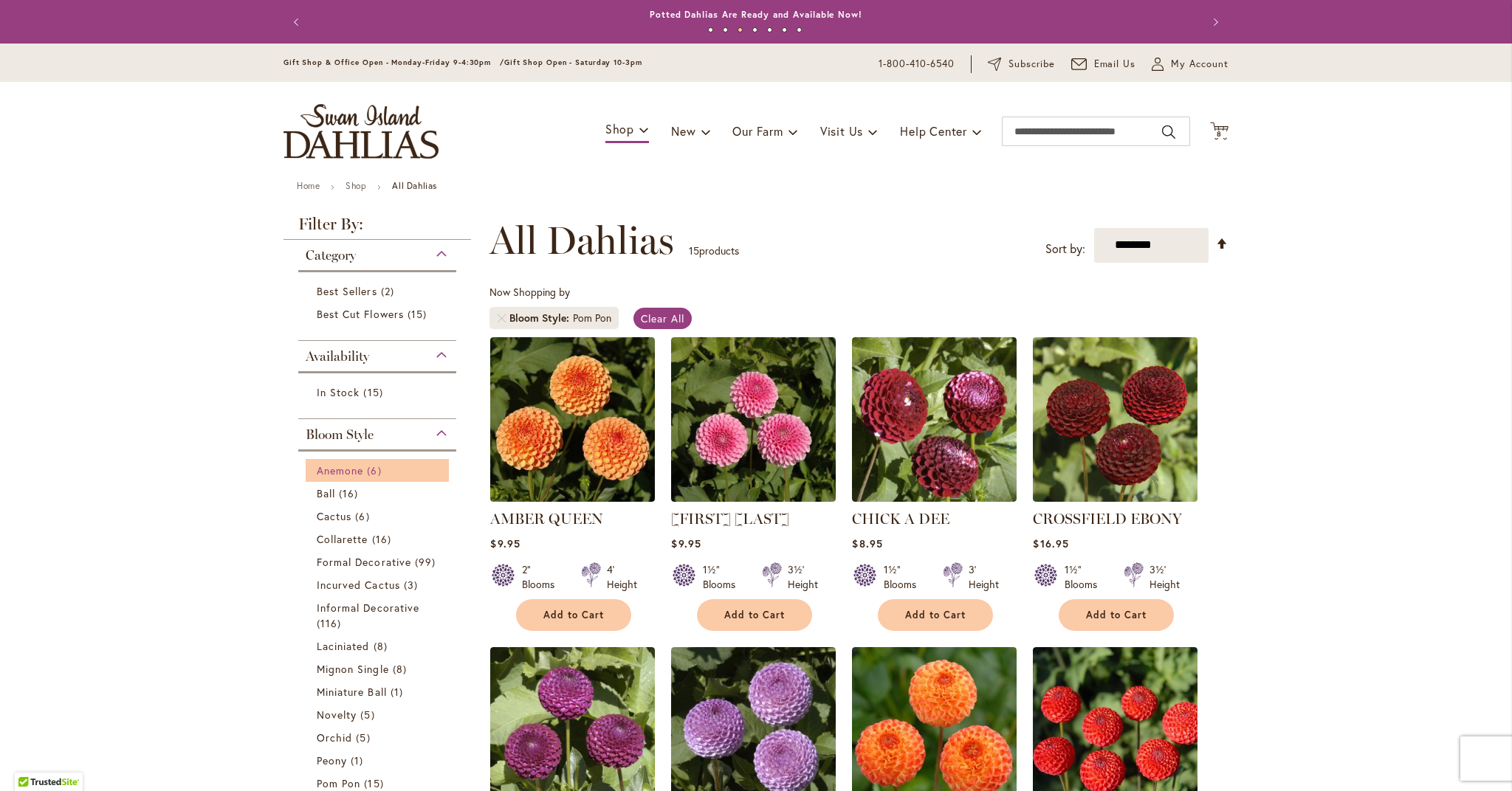 click on "Anemone" at bounding box center (340, 470) 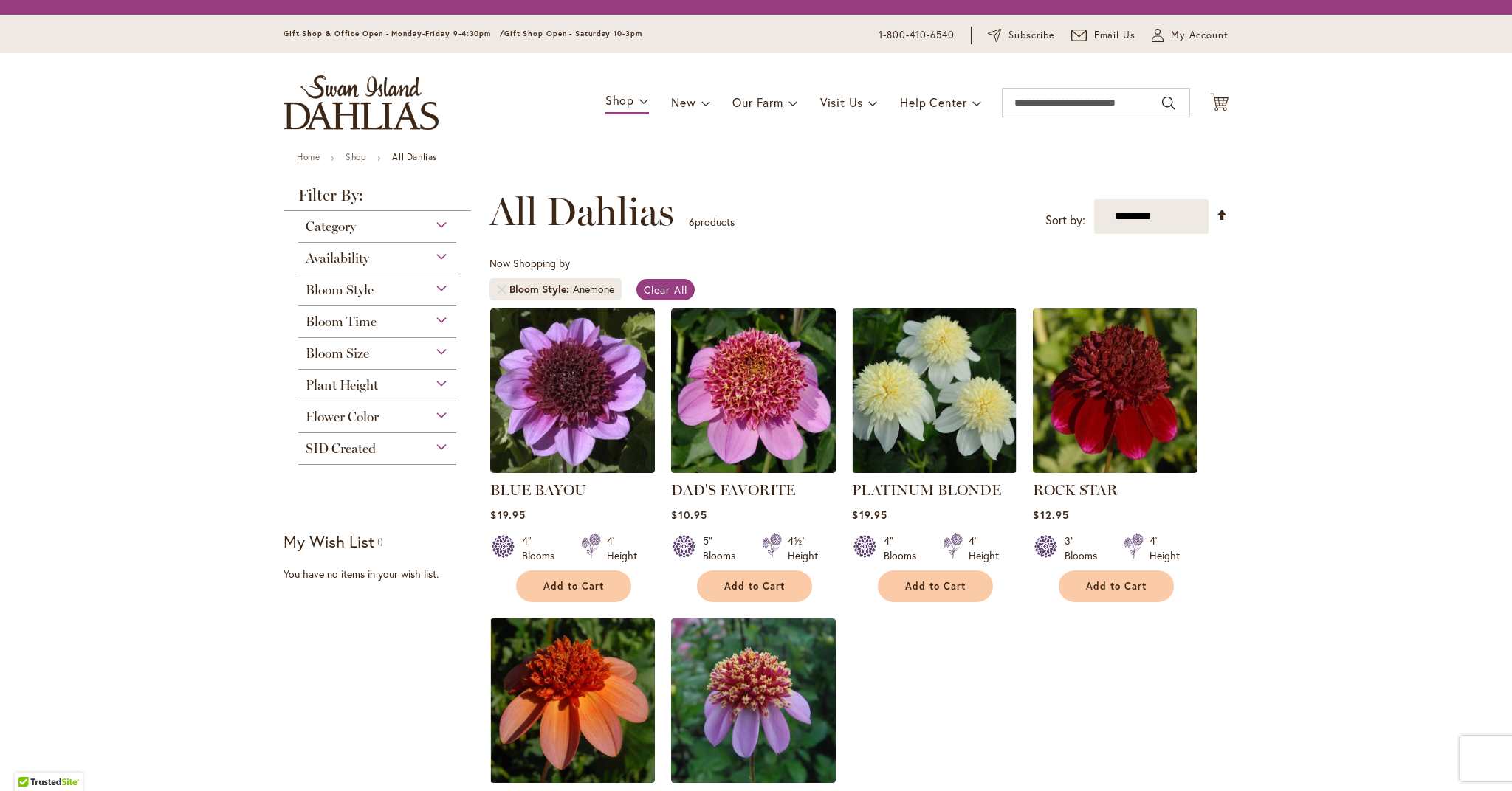 scroll, scrollTop: 0, scrollLeft: 0, axis: both 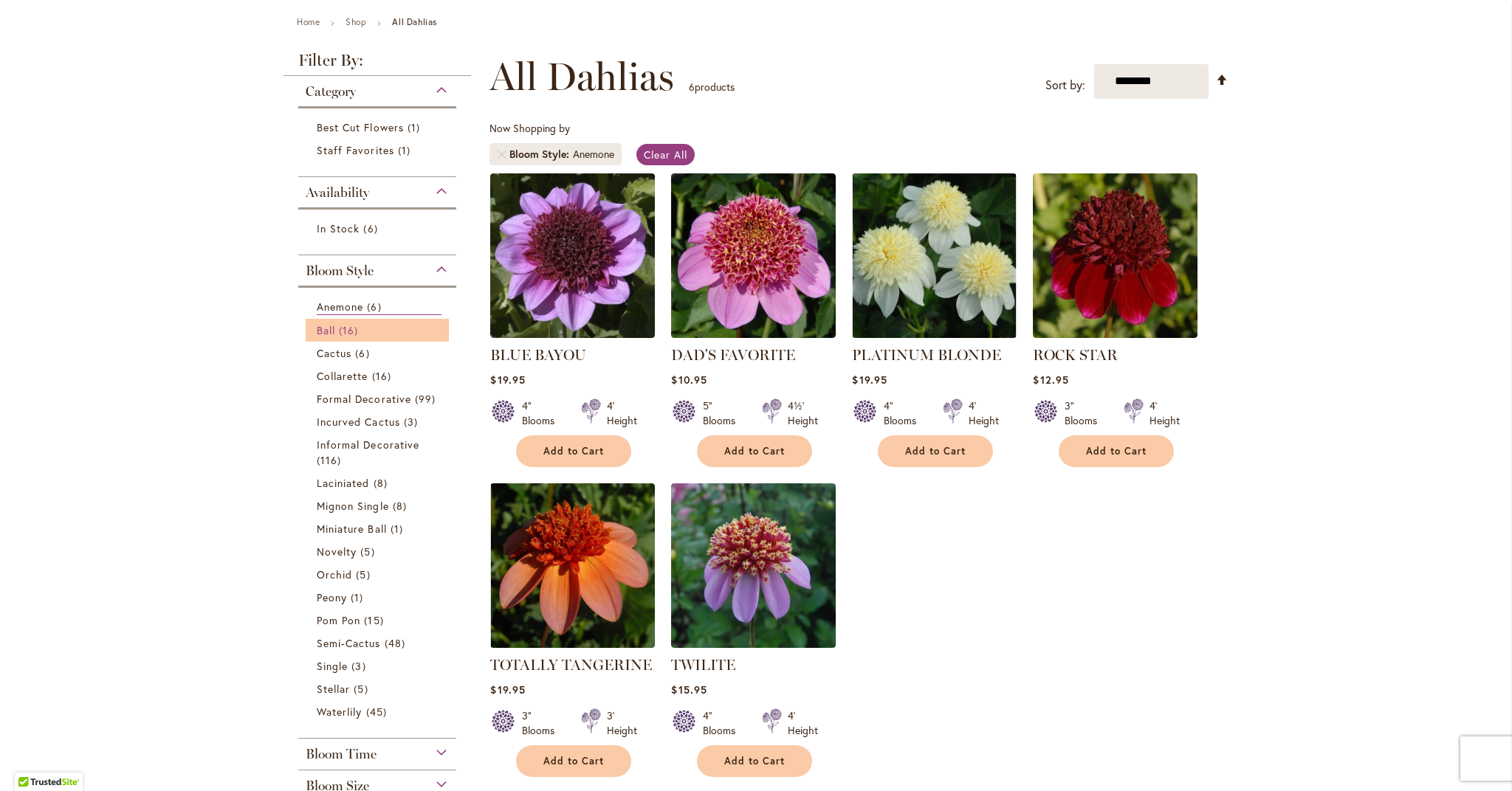 click on "Ball
16
items" at bounding box center (379, 330) 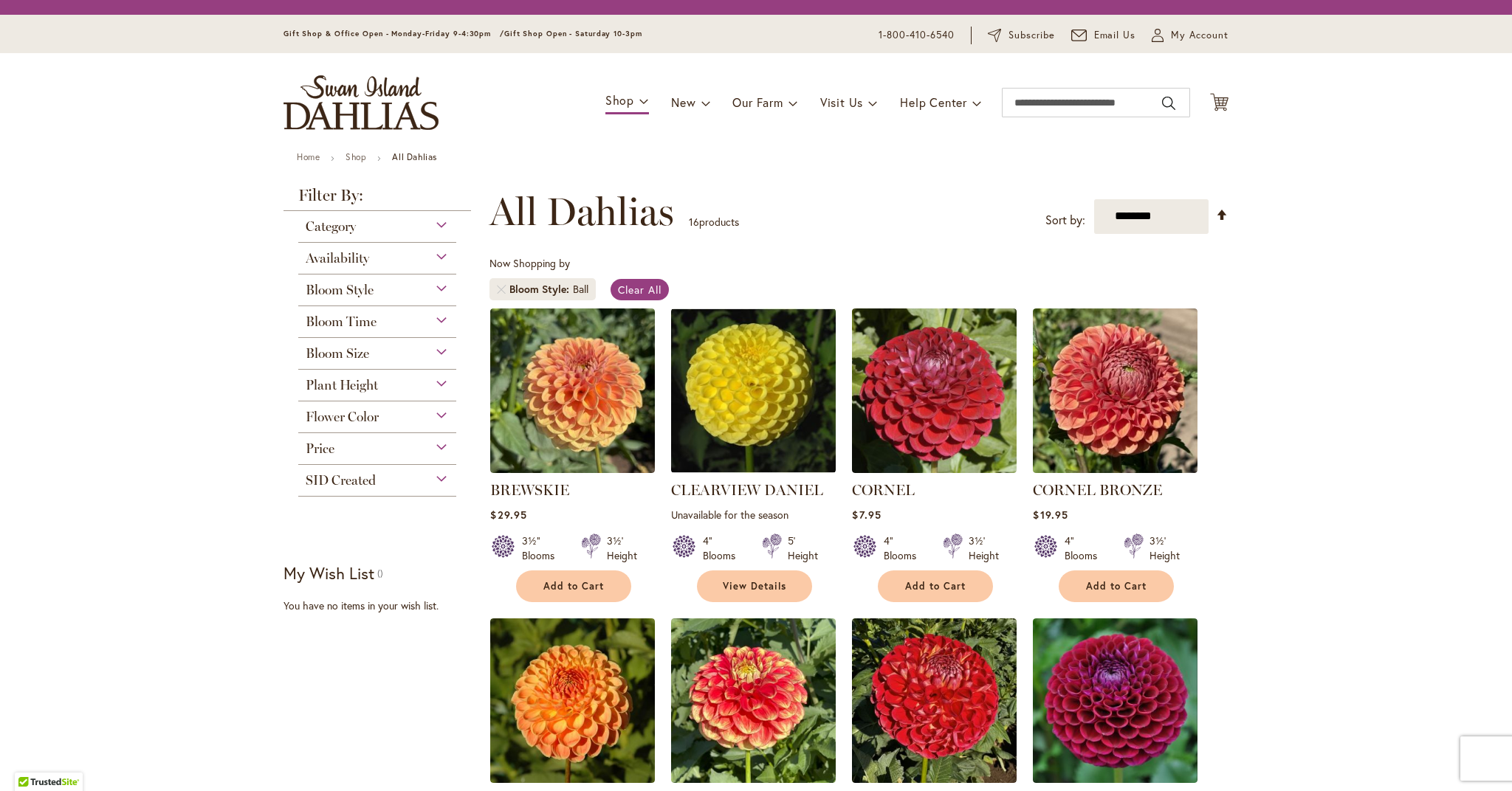 scroll, scrollTop: 0, scrollLeft: 0, axis: both 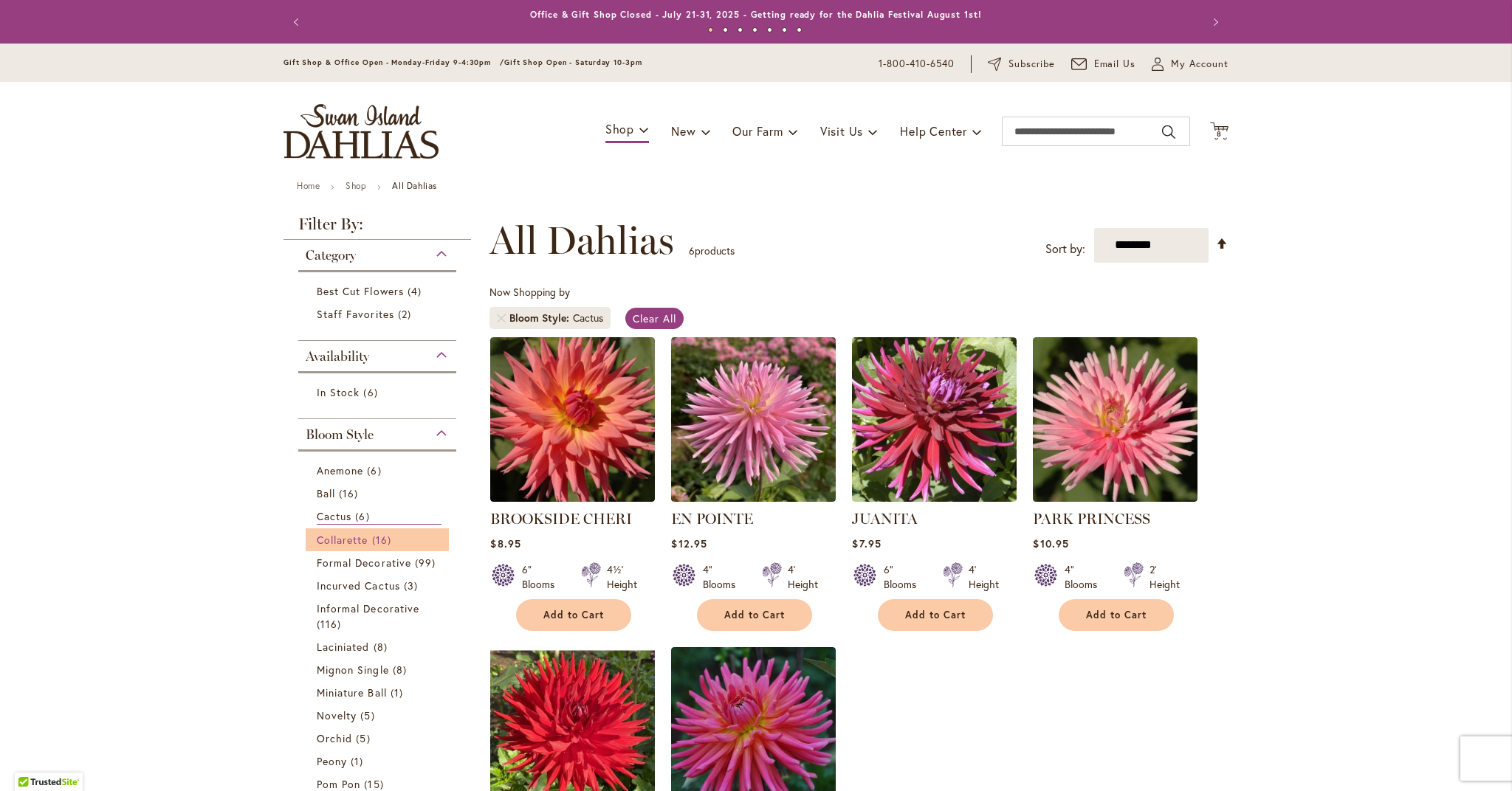 click on "Collarette" at bounding box center [343, 539] 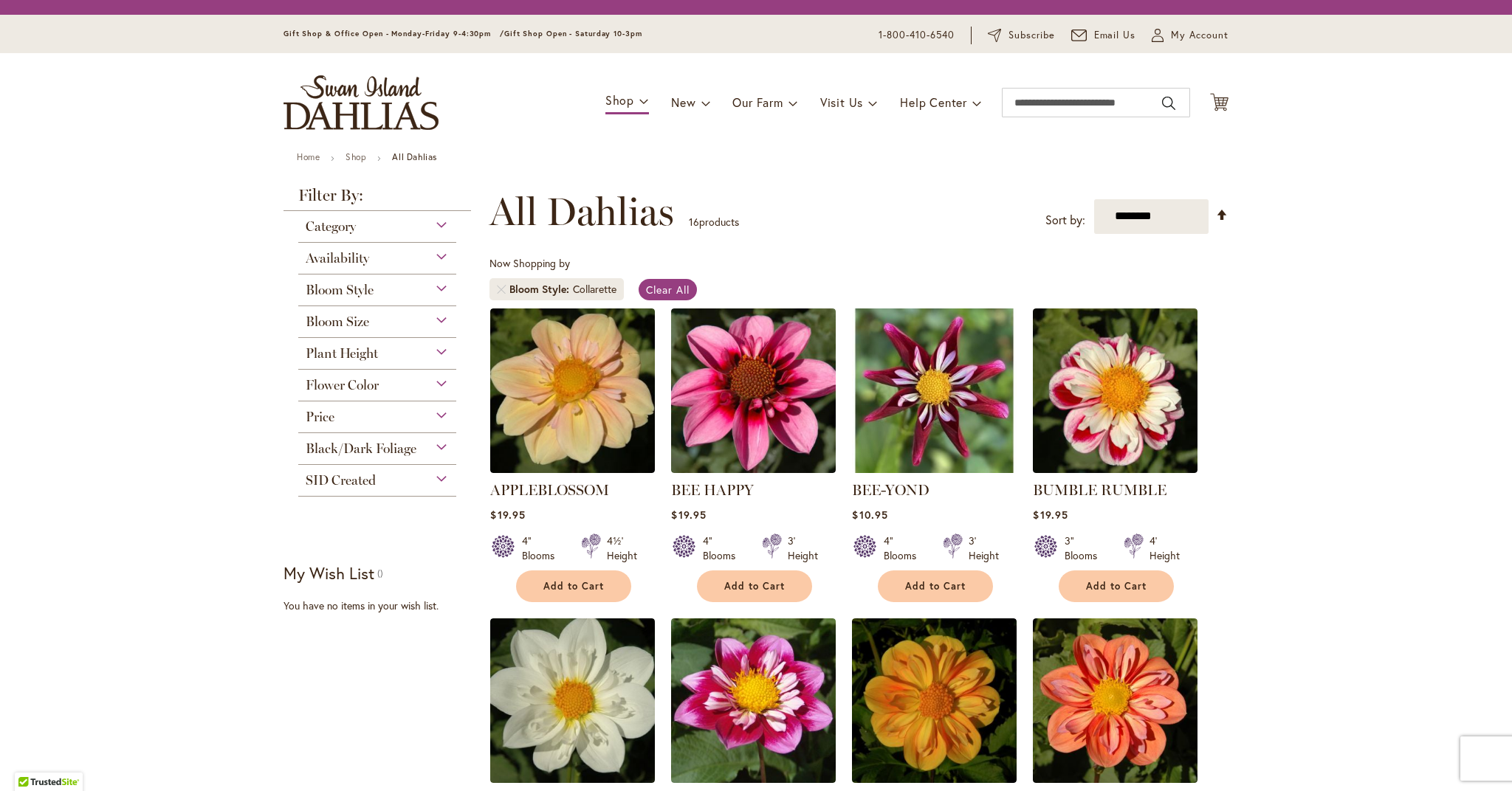 scroll, scrollTop: 0, scrollLeft: 0, axis: both 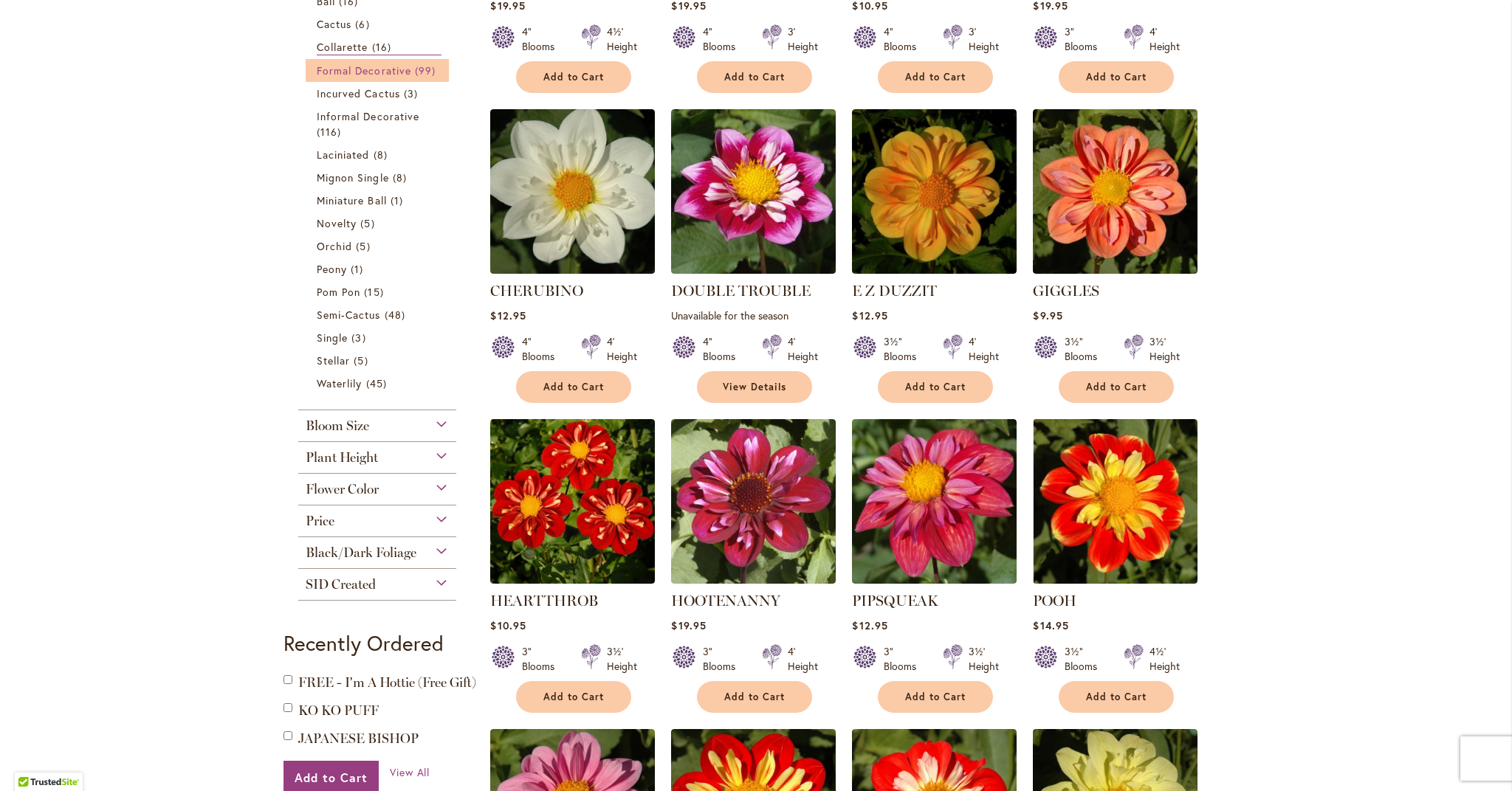 click on "Formal Decorative" at bounding box center (364, 70) 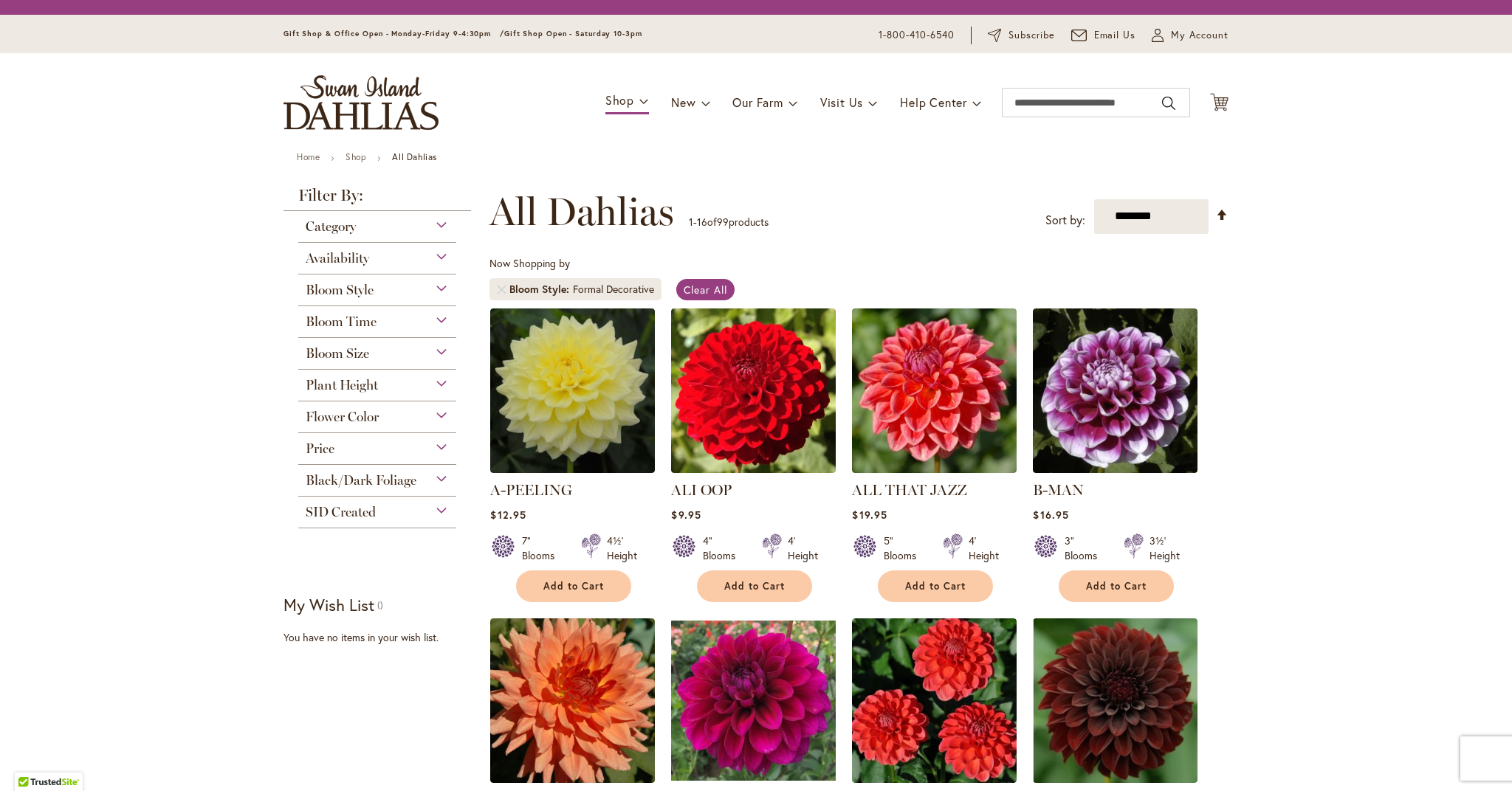scroll, scrollTop: 0, scrollLeft: 0, axis: both 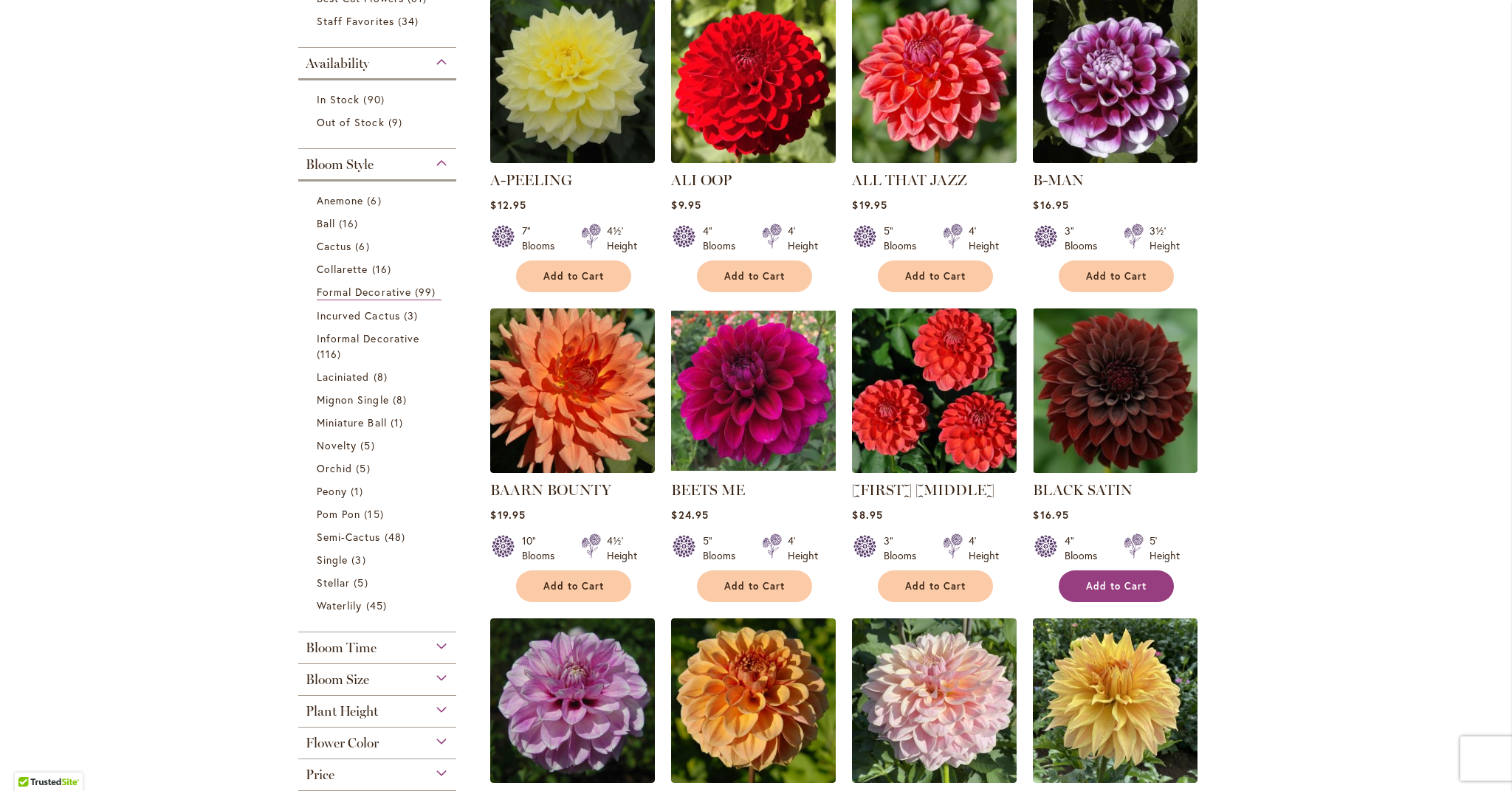 click on "Add to Cart" at bounding box center [1116, 586] 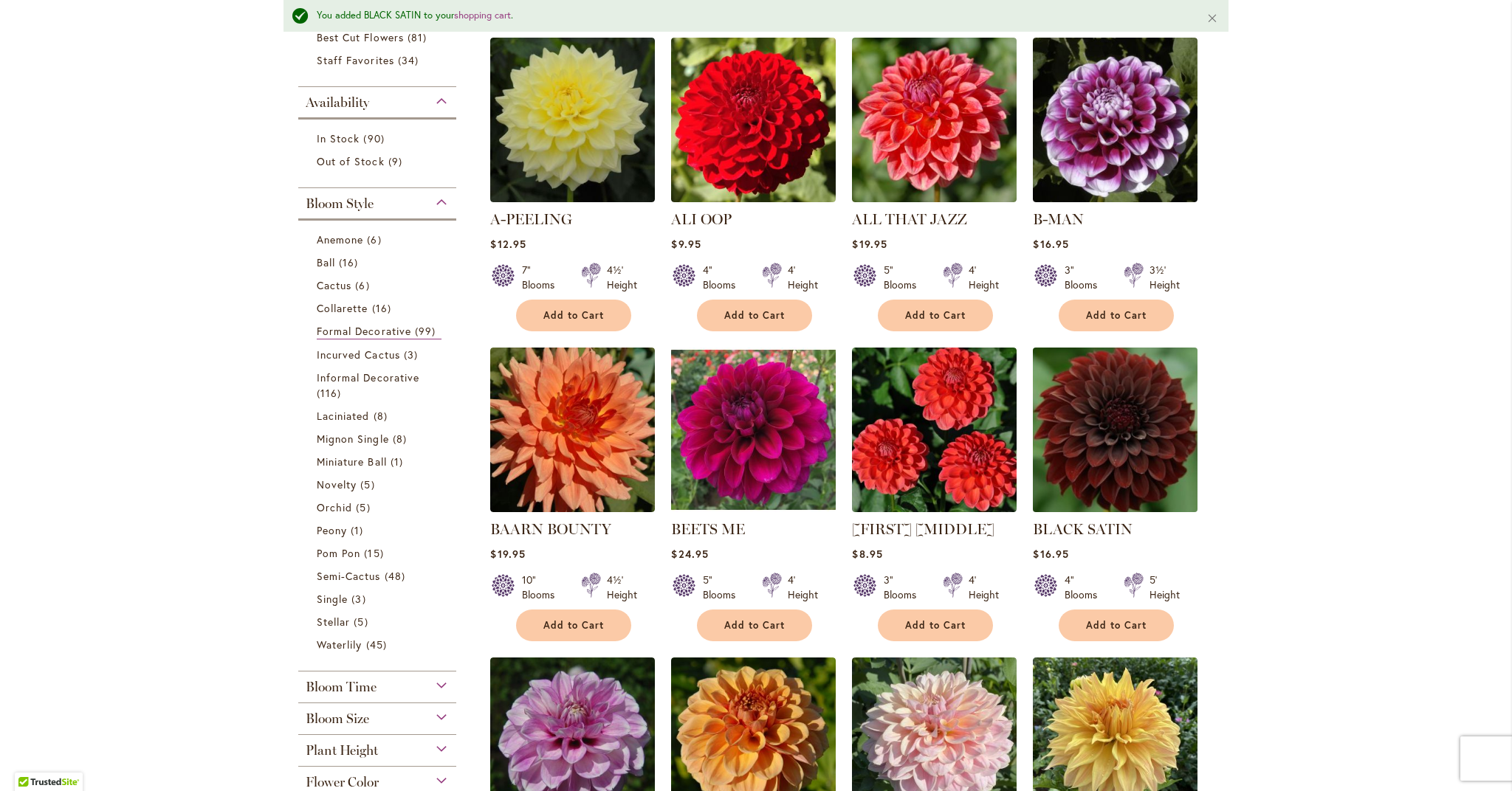 click at bounding box center (1116, 429) 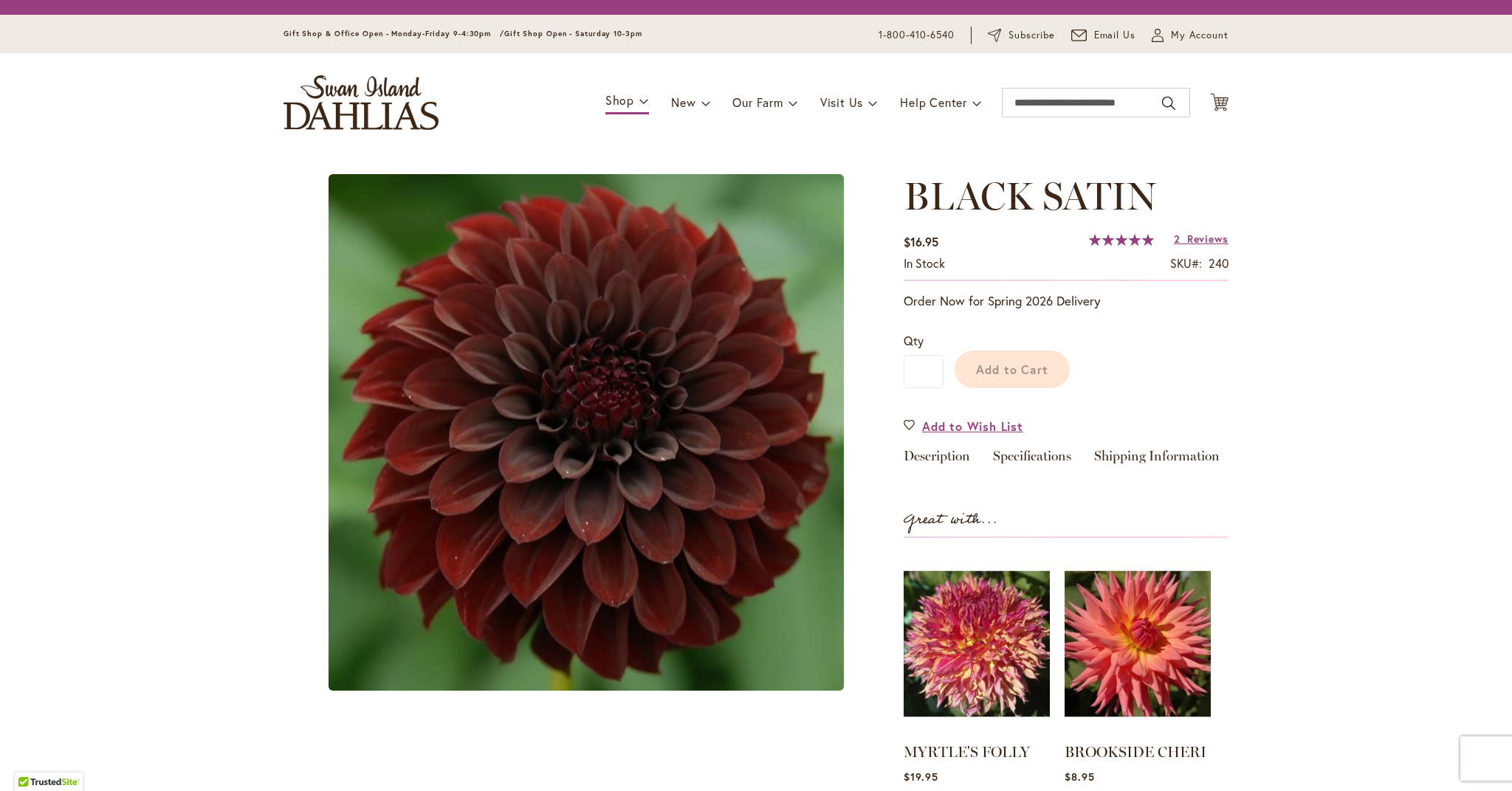 scroll, scrollTop: 0, scrollLeft: 0, axis: both 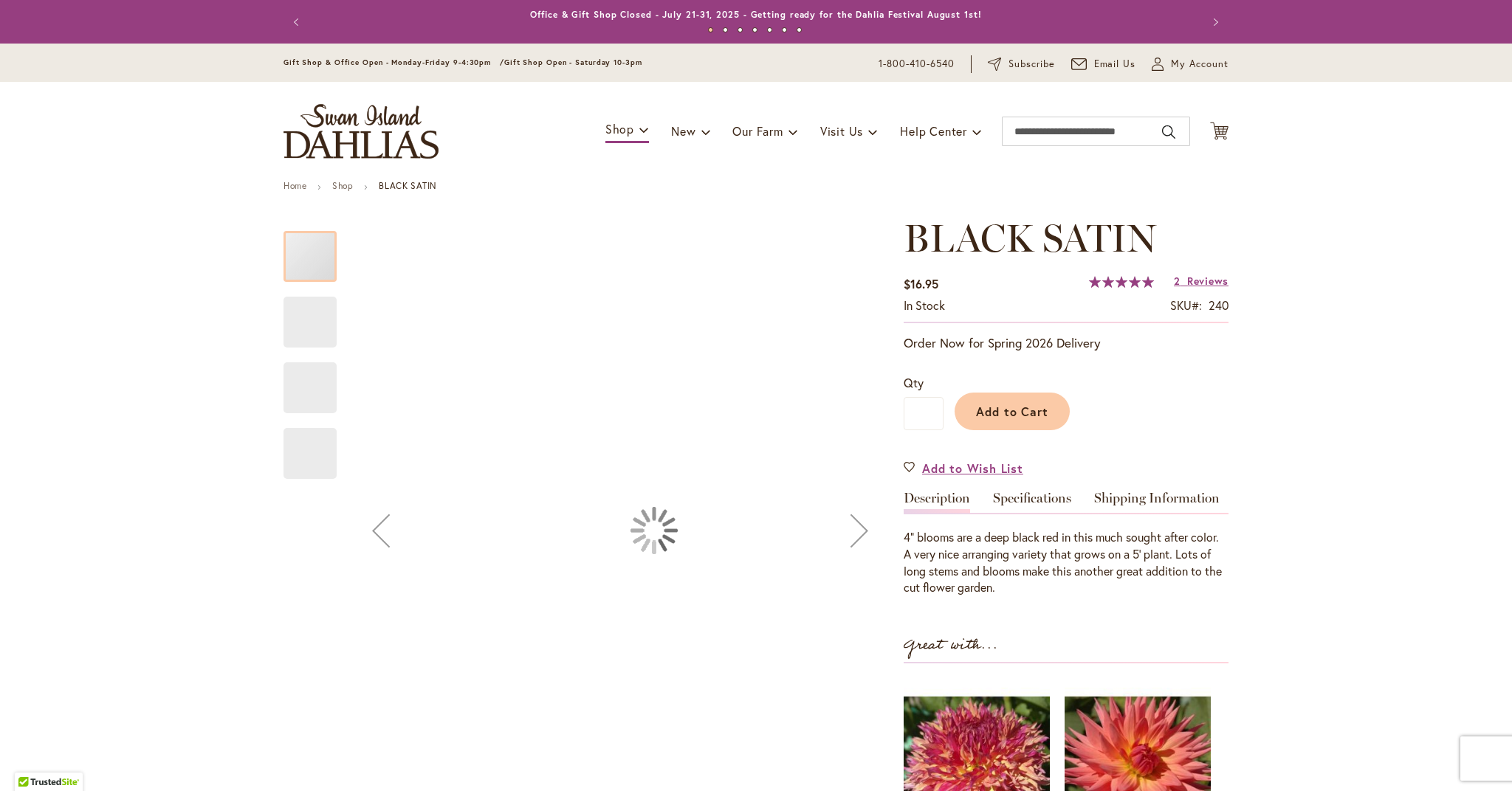 type on "*****" 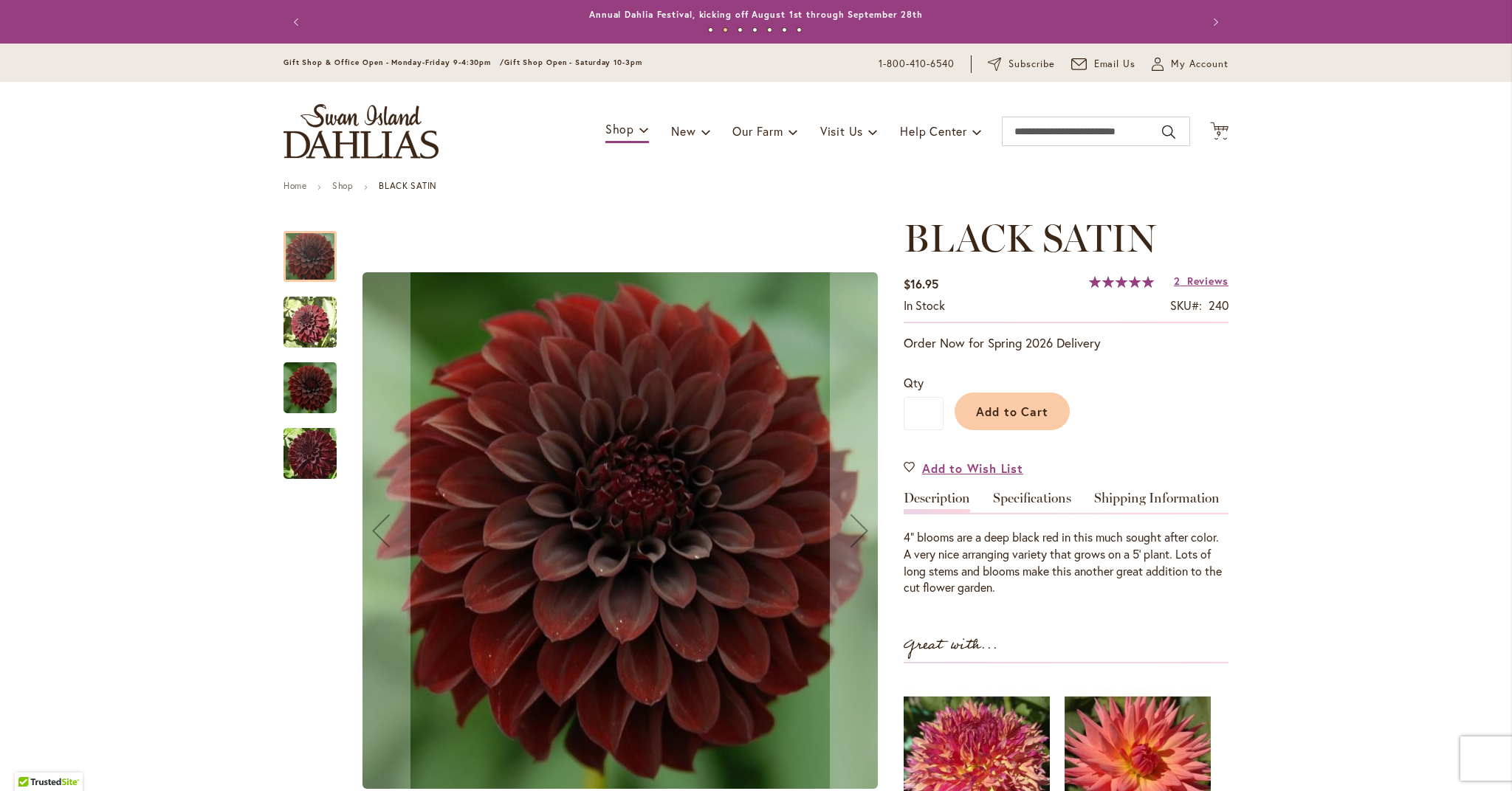 click at bounding box center (310, 322) 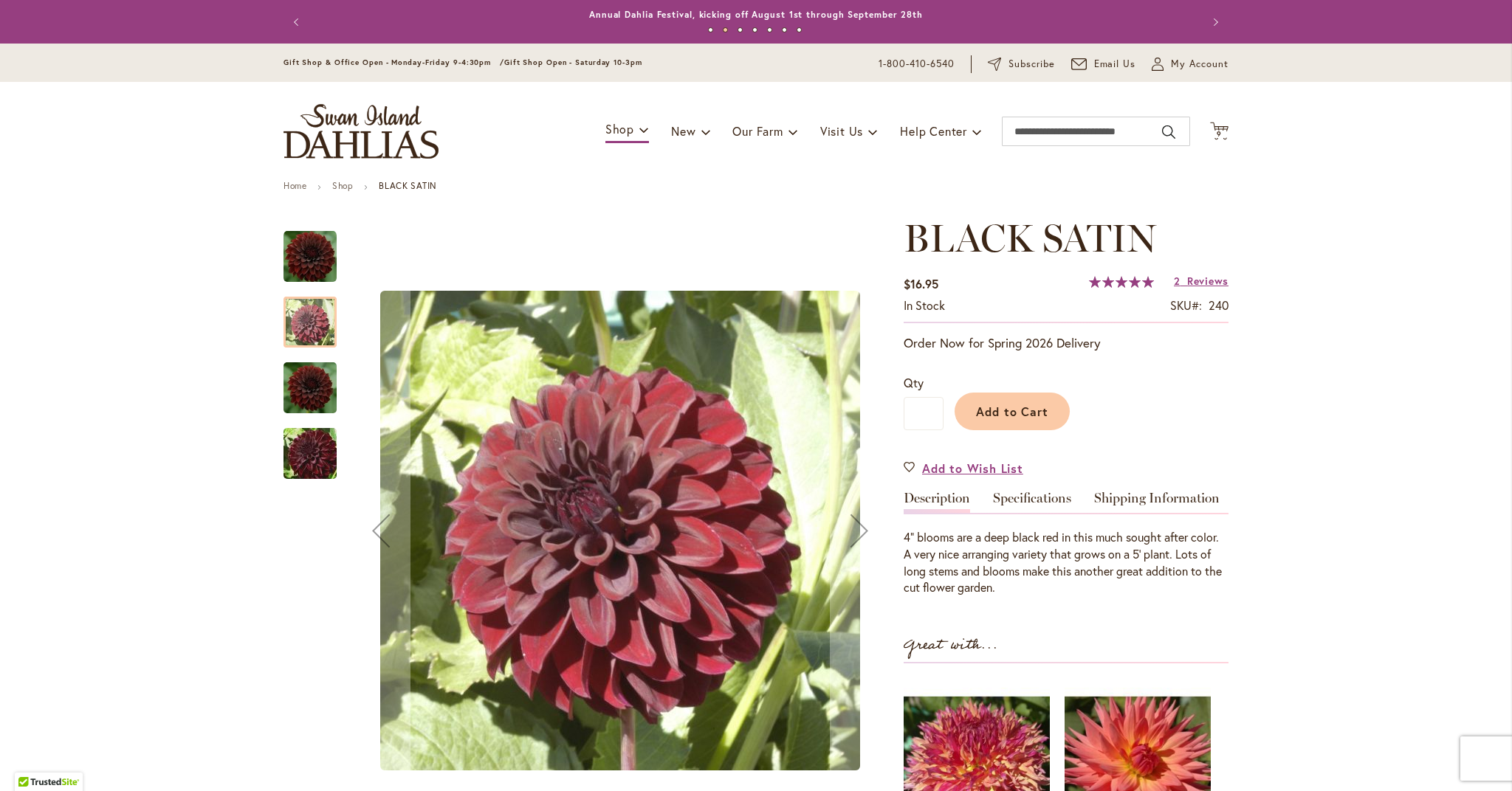 click at bounding box center [310, 387] 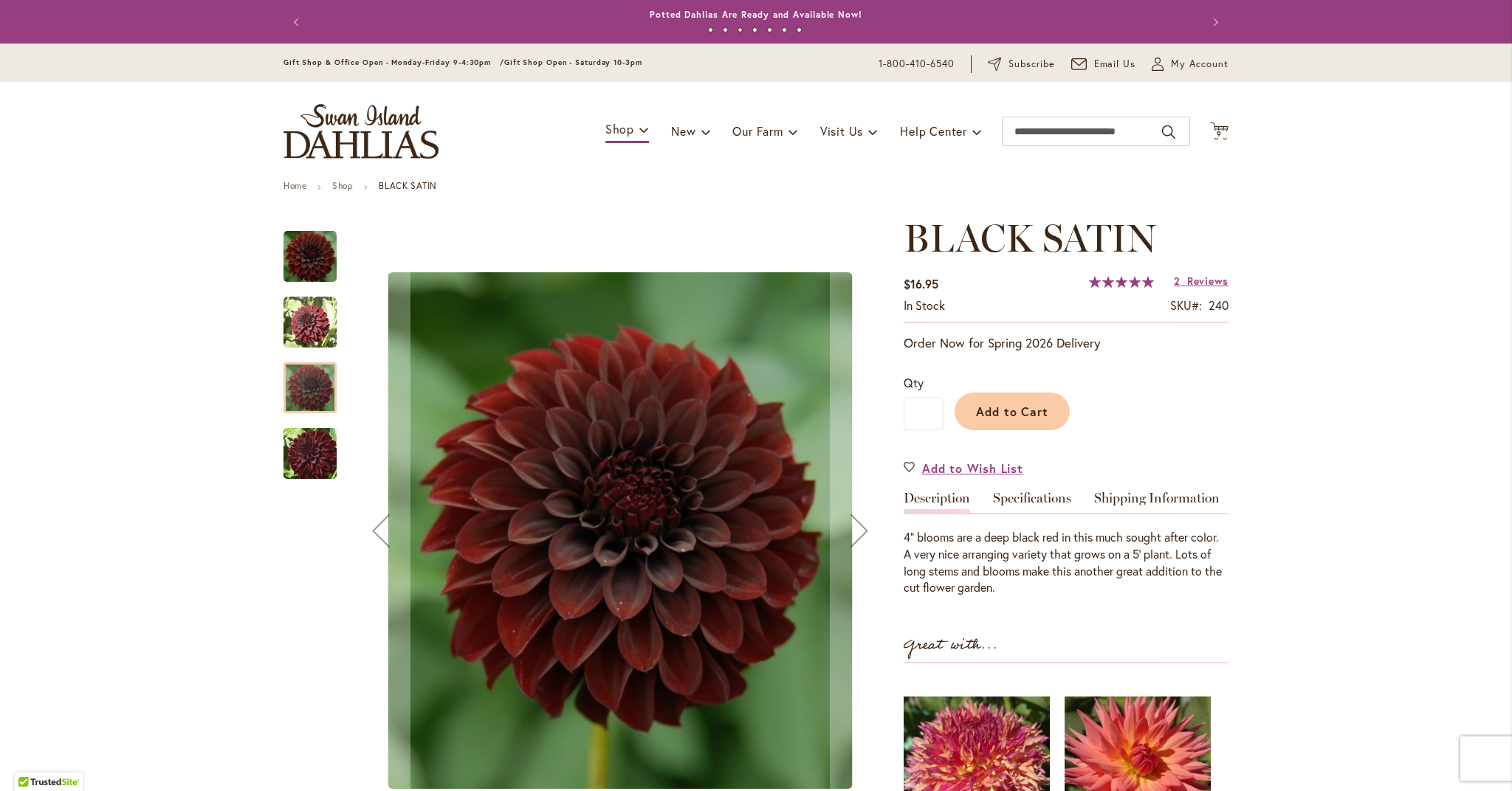 click at bounding box center [310, 454] 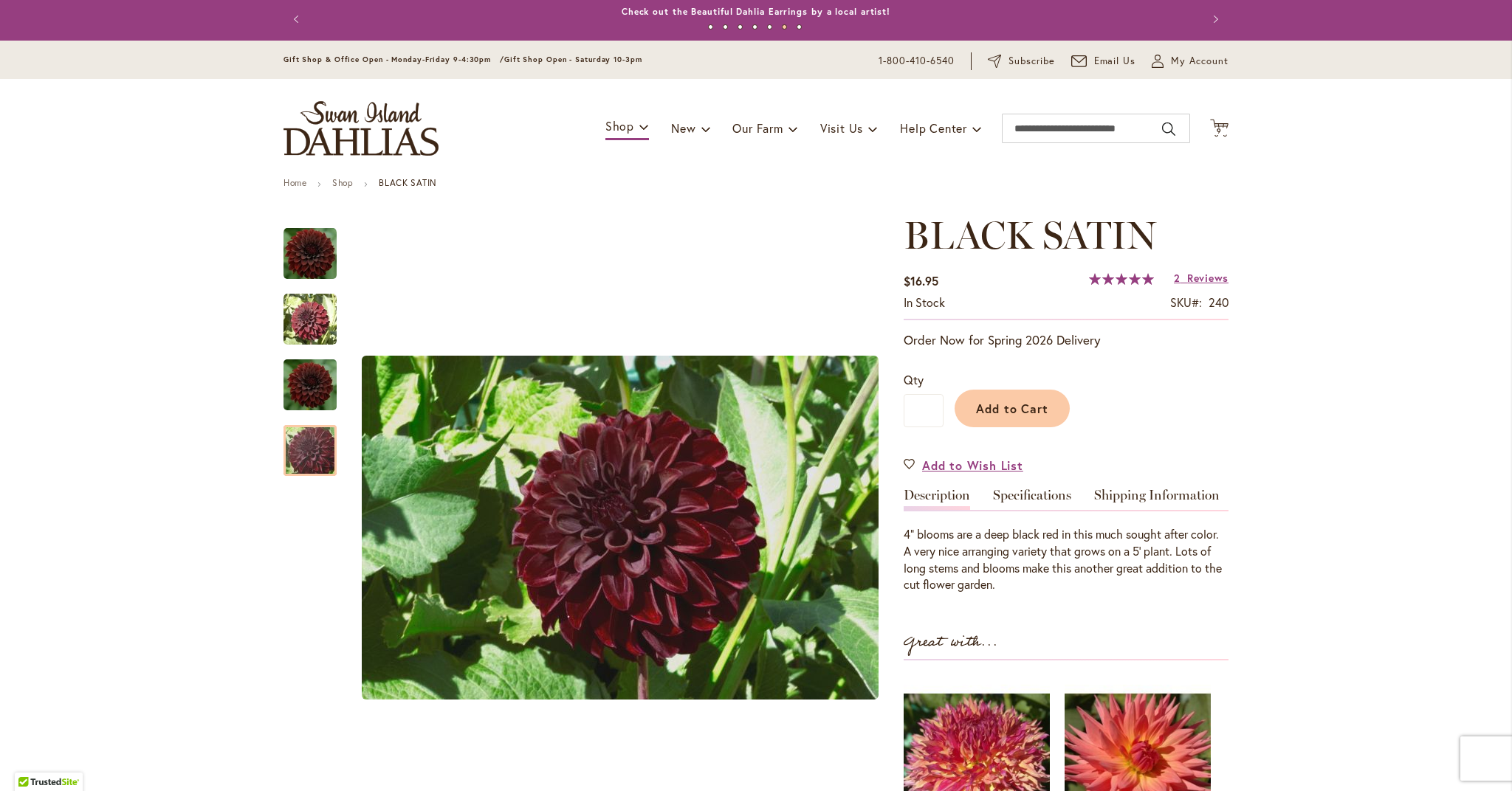 scroll, scrollTop: 4, scrollLeft: 0, axis: vertical 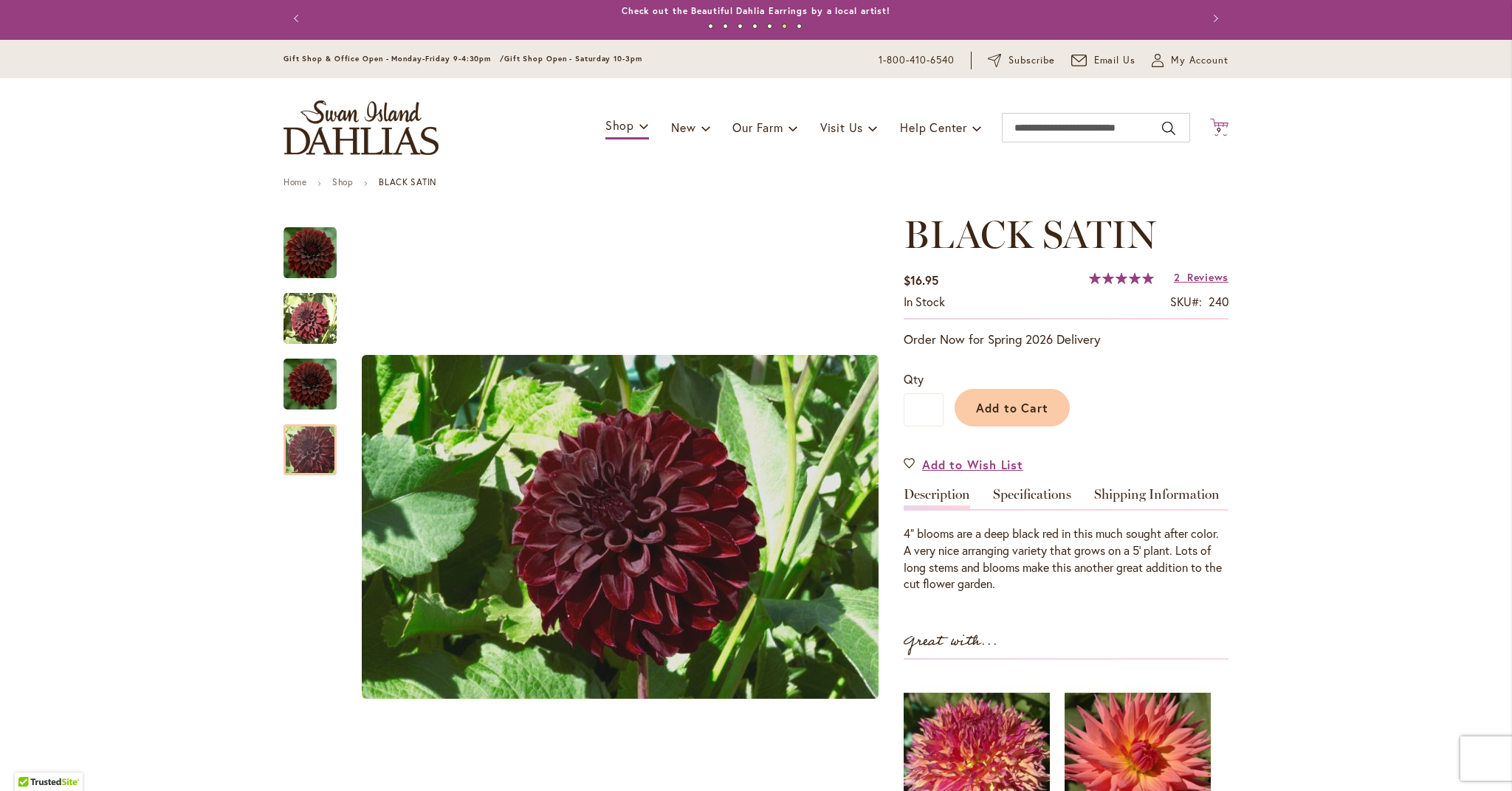 click on "9" at bounding box center [1219, 130] 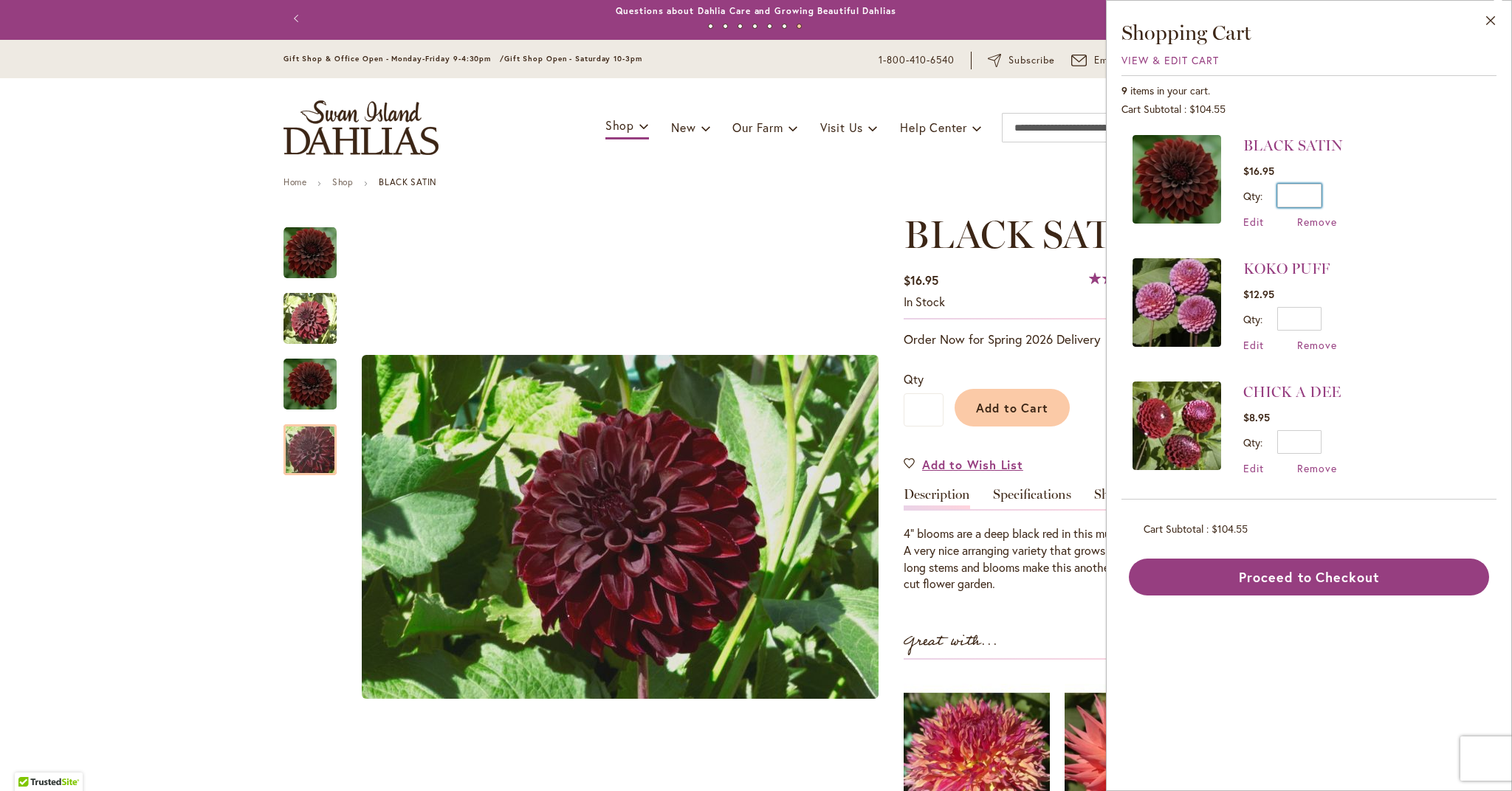 click on "*" at bounding box center [1299, 196] 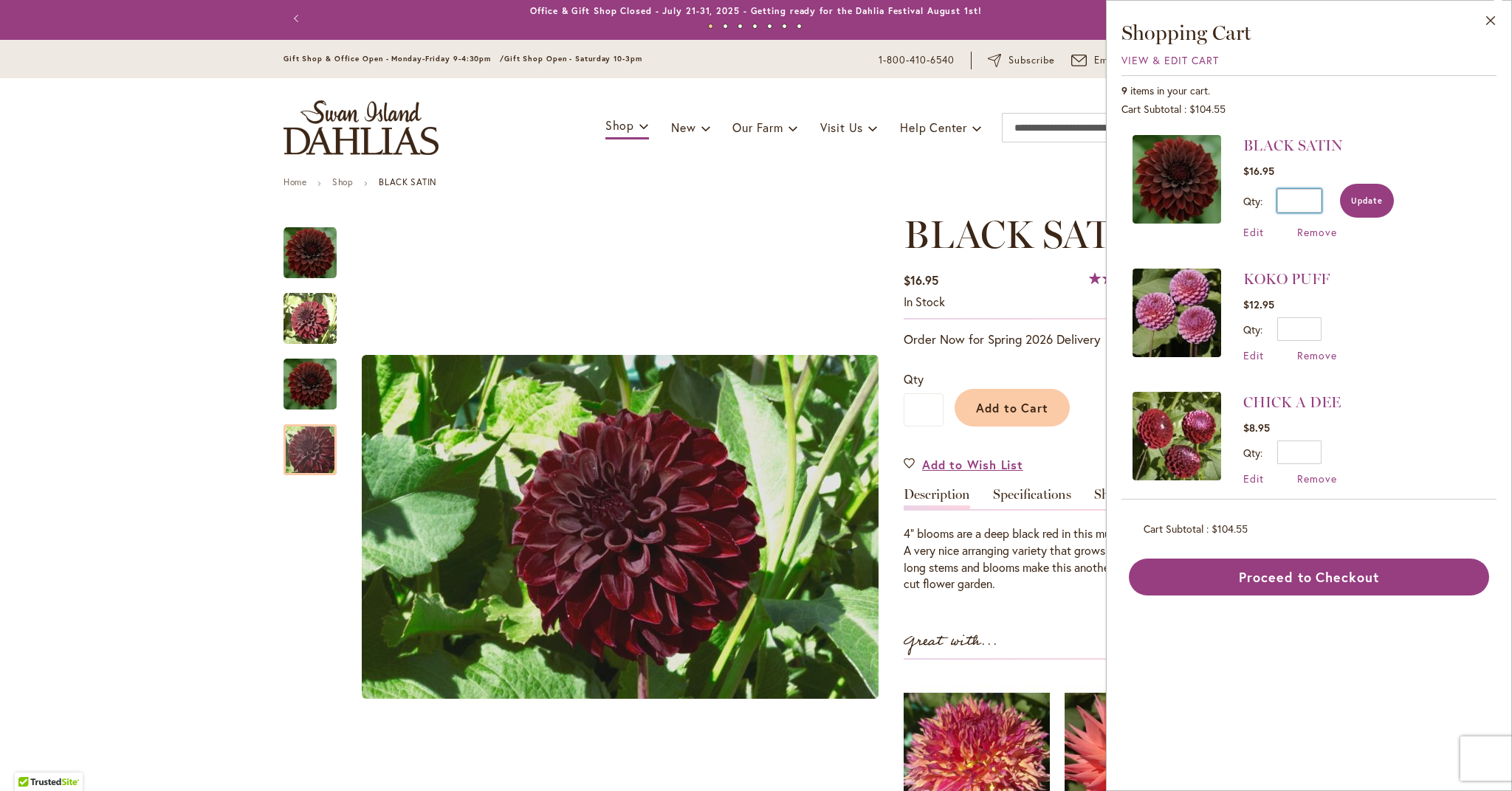 type on "*" 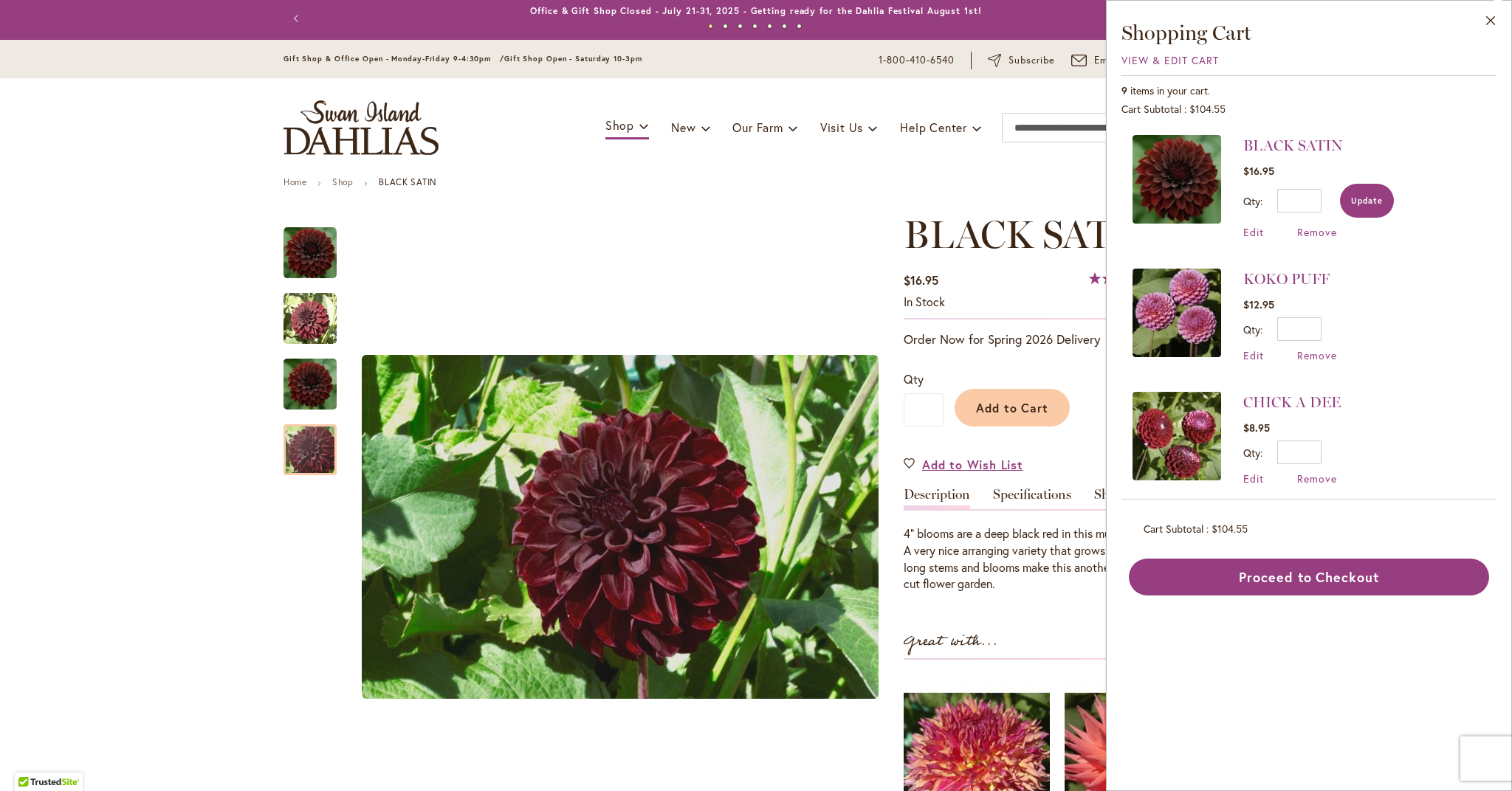 click on "Update" at bounding box center [1367, 201] 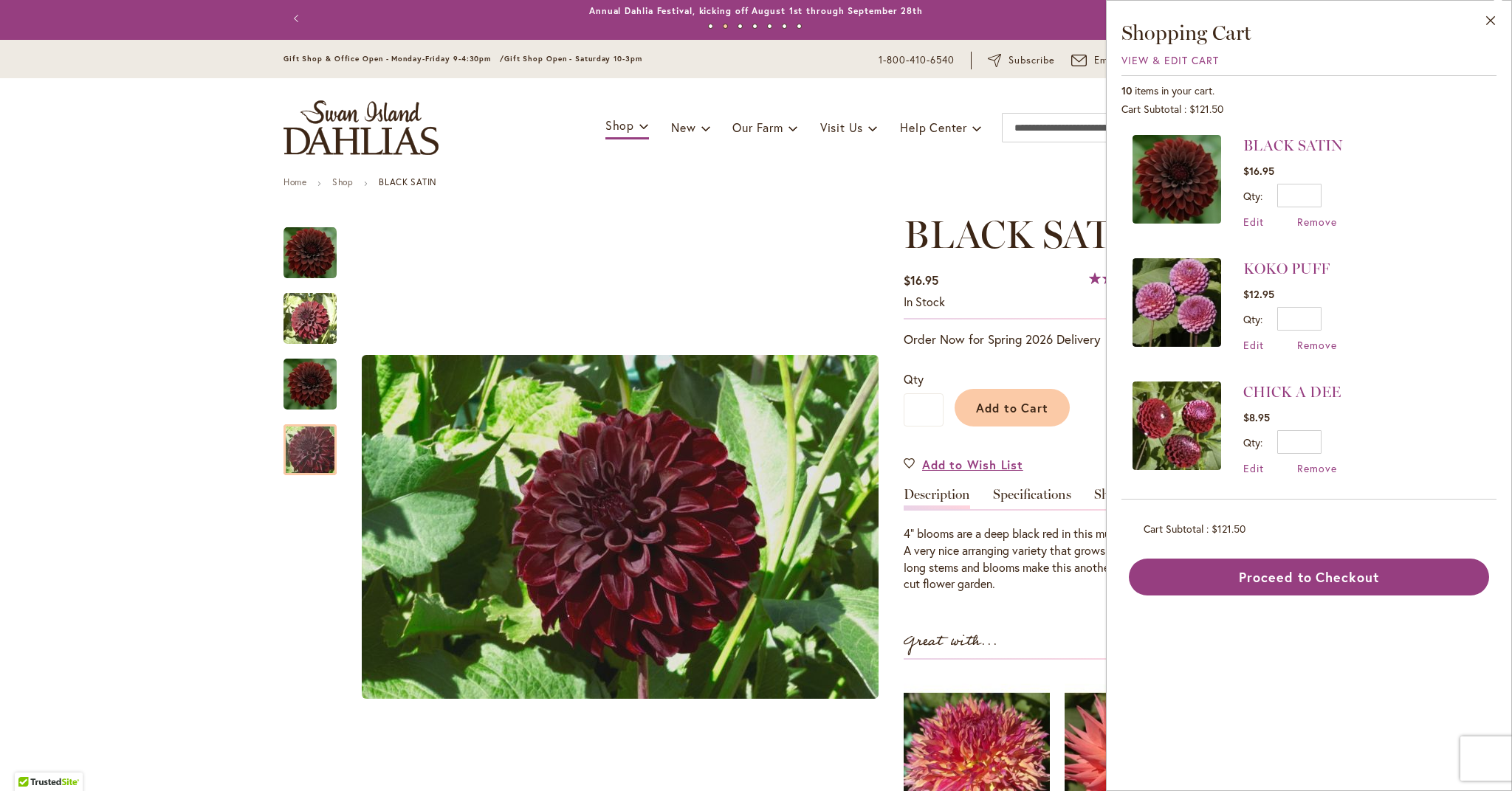 drag, startPoint x: 1495, startPoint y: 21, endPoint x: 1440, endPoint y: 15, distance: 55.3263 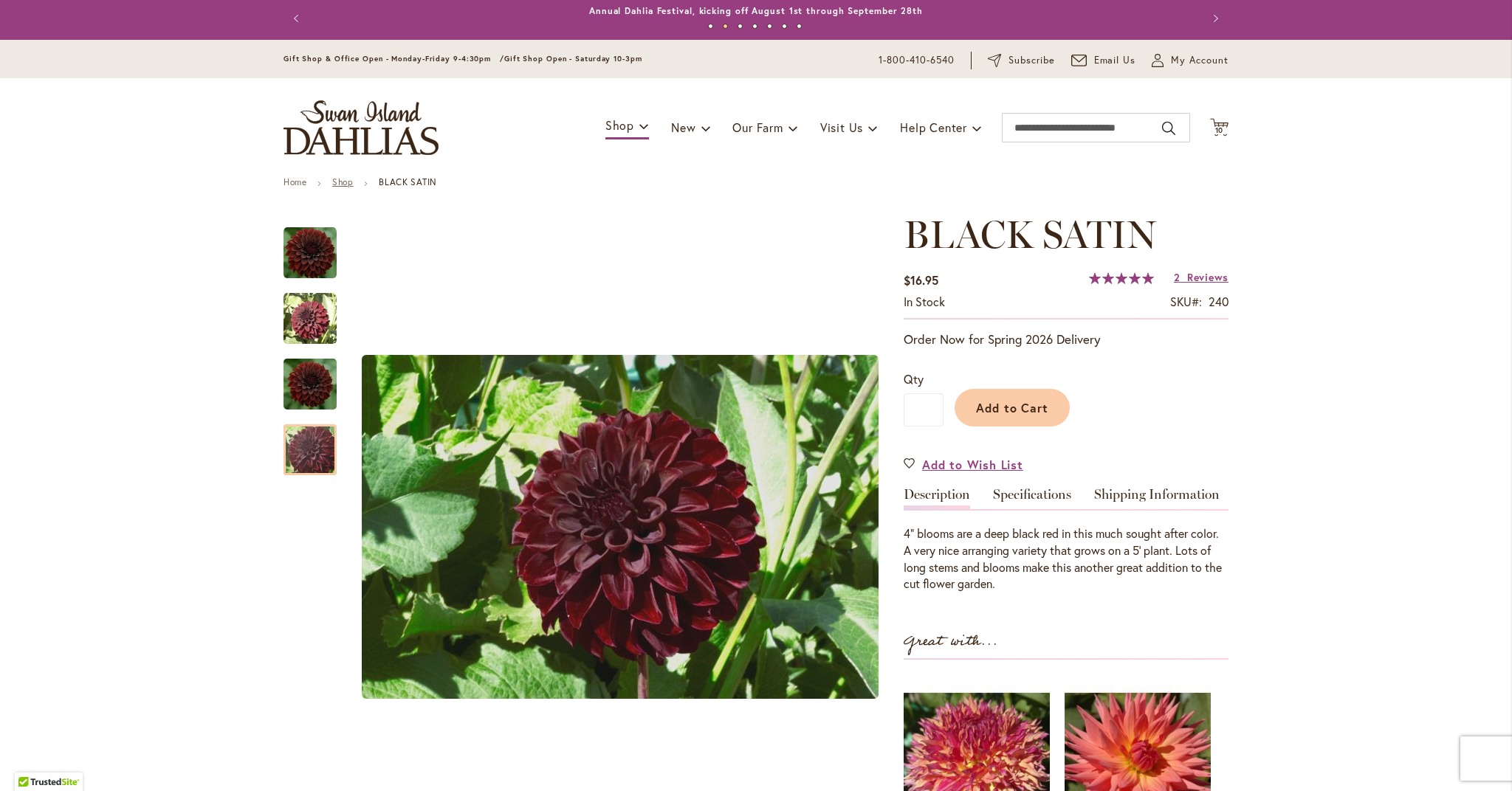 click on "Shop" at bounding box center [343, 182] 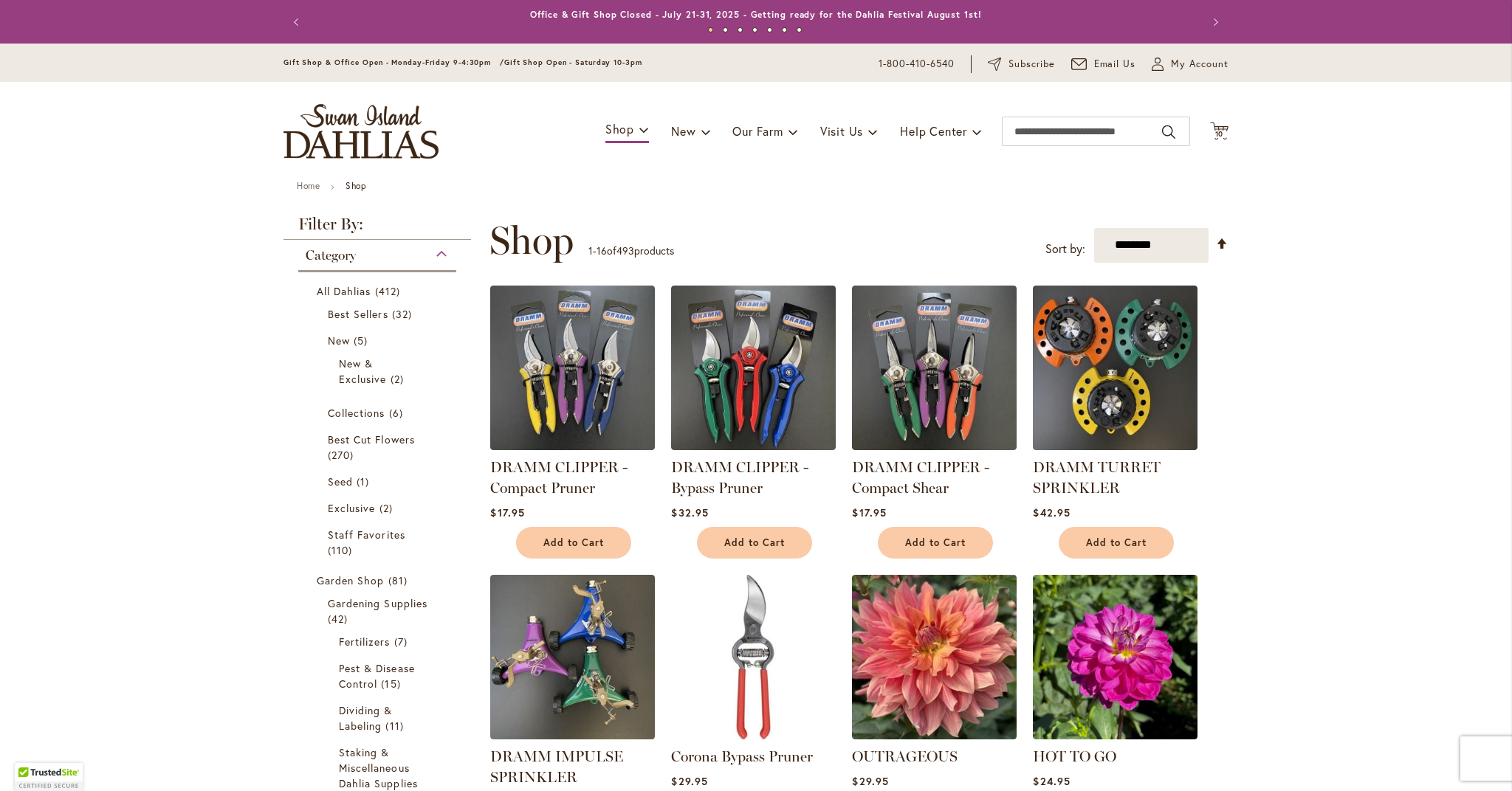 scroll, scrollTop: 0, scrollLeft: 1, axis: horizontal 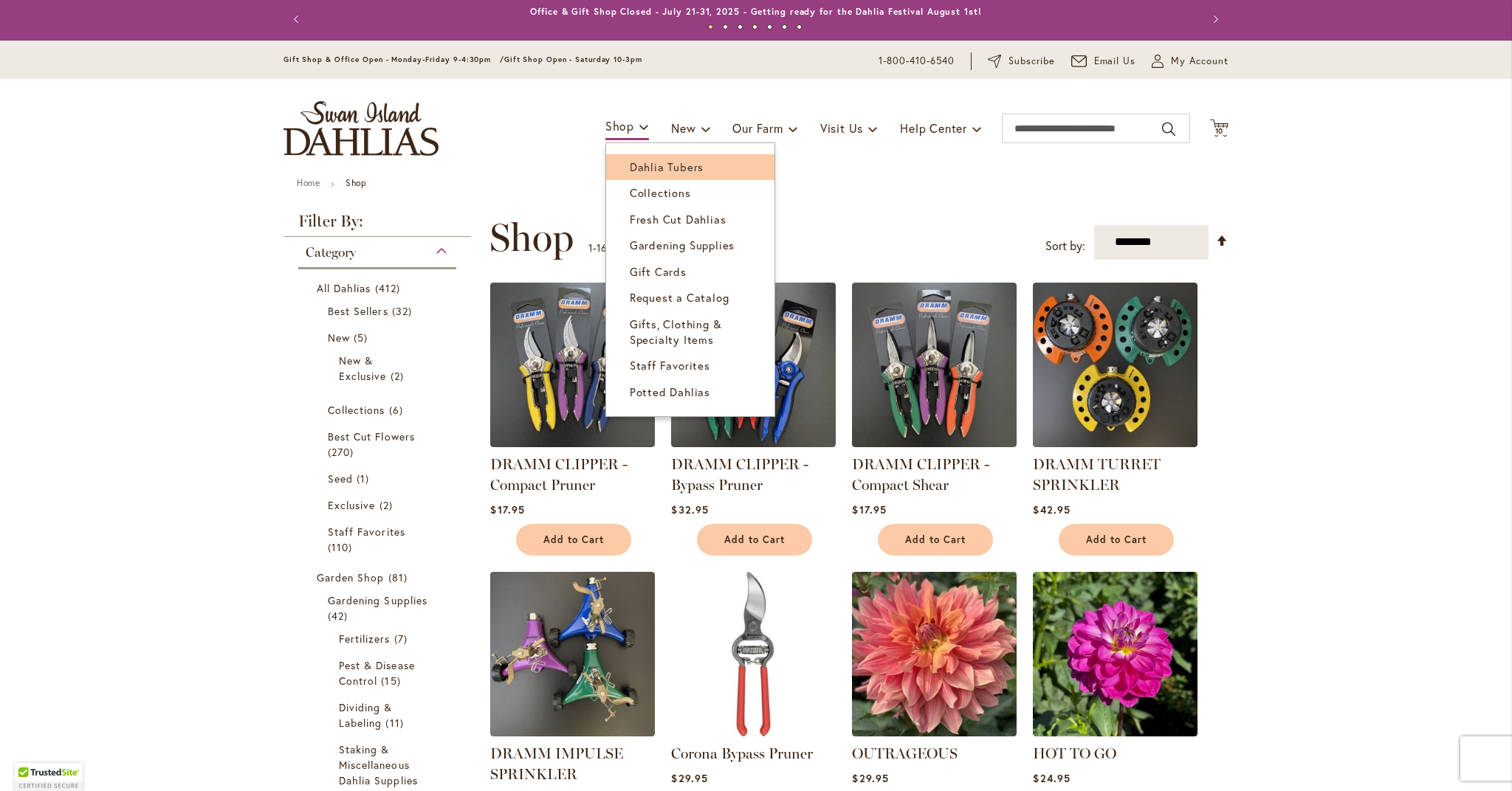 click on "Dahlia Tubers" at bounding box center [667, 167] 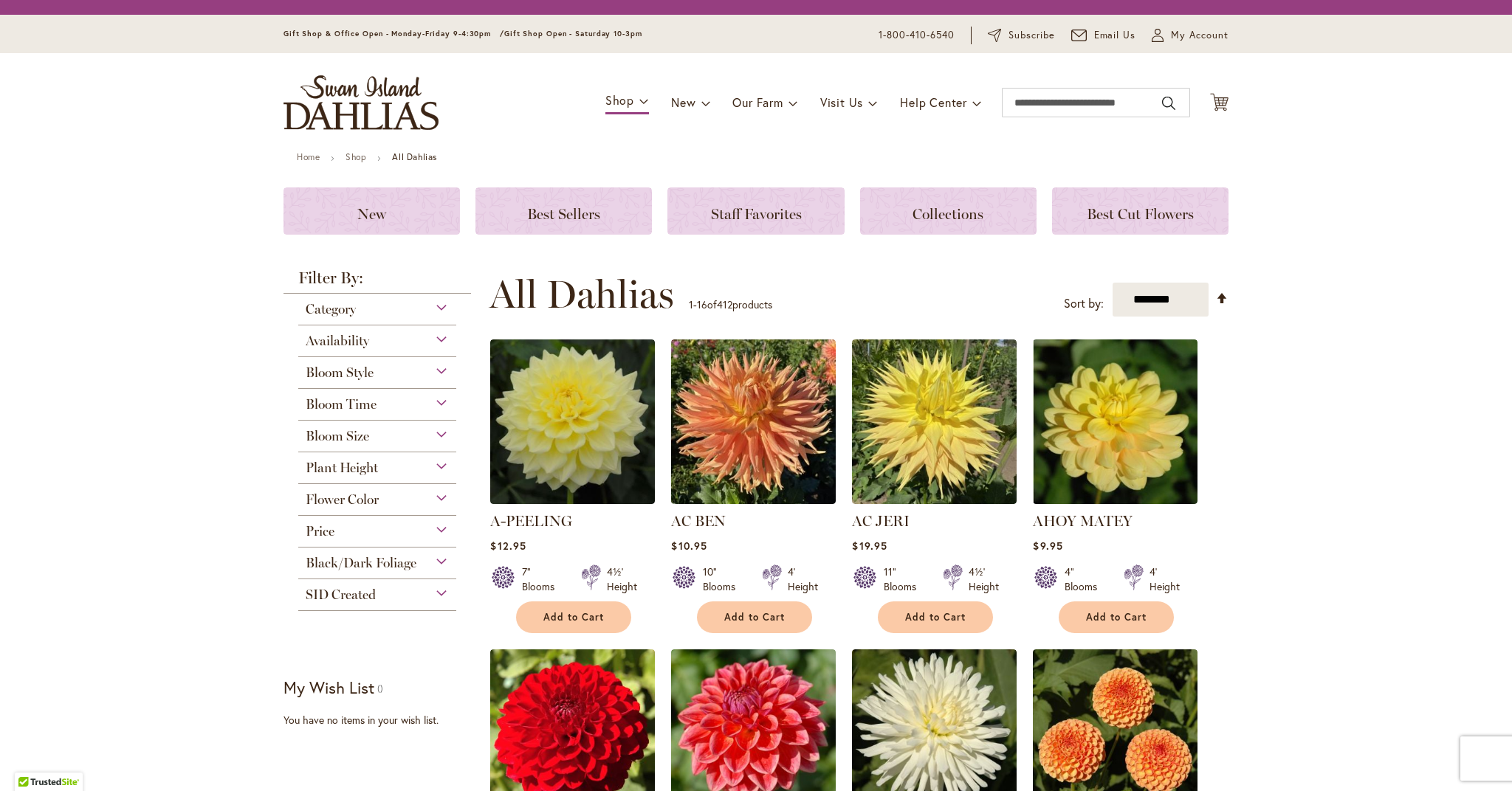 scroll, scrollTop: 0, scrollLeft: 0, axis: both 